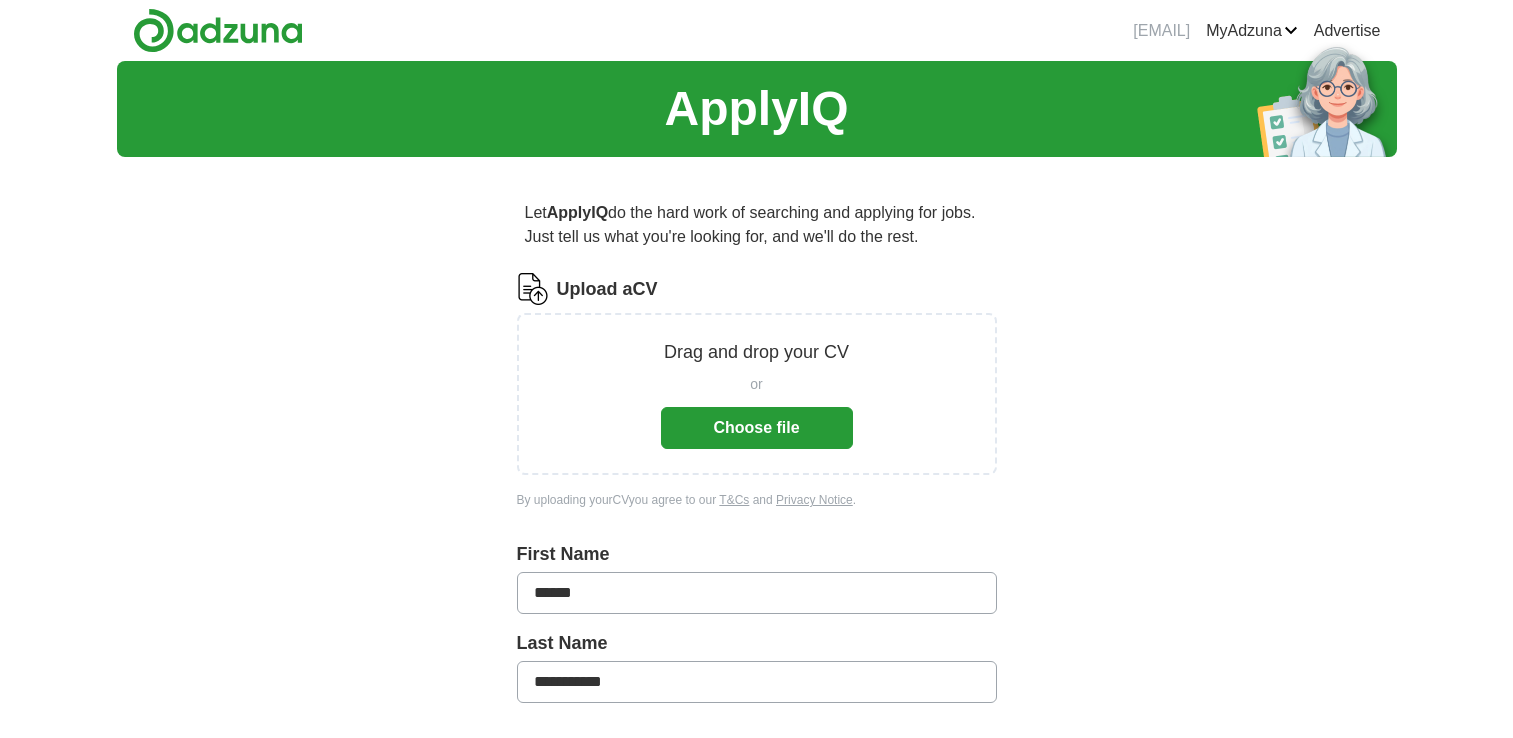scroll, scrollTop: 0, scrollLeft: 0, axis: both 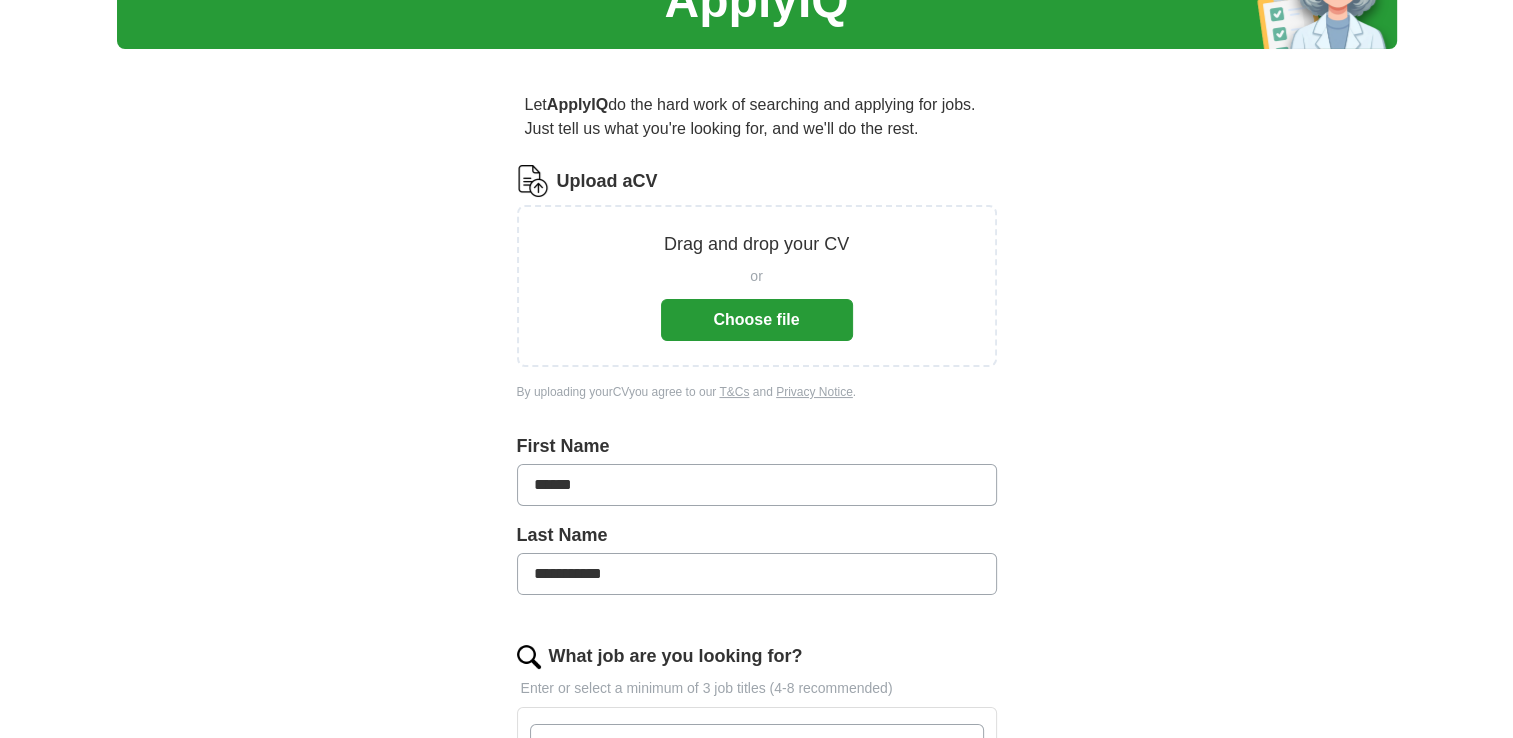 click on "Choose file" at bounding box center [757, 320] 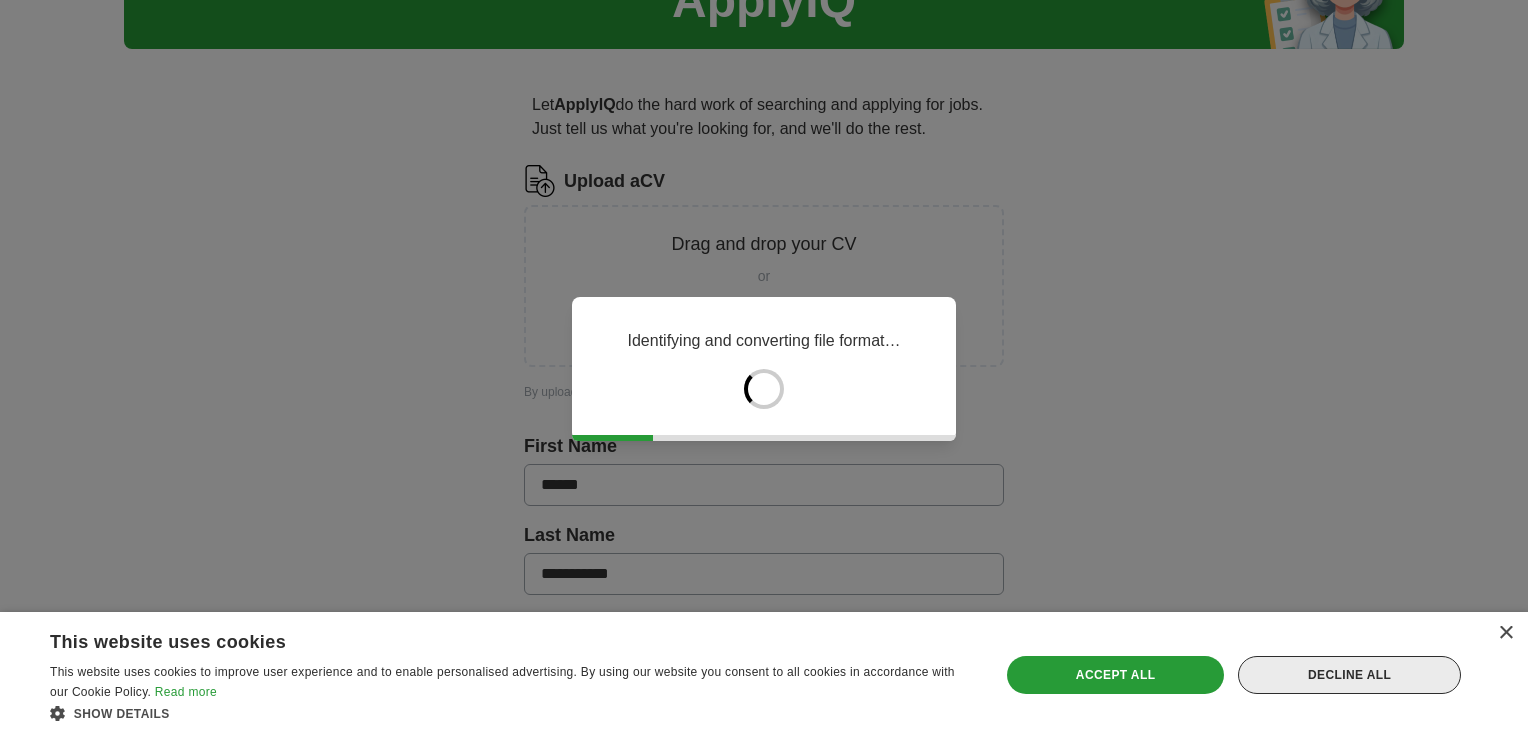 click on "Decline all" at bounding box center (1349, 675) 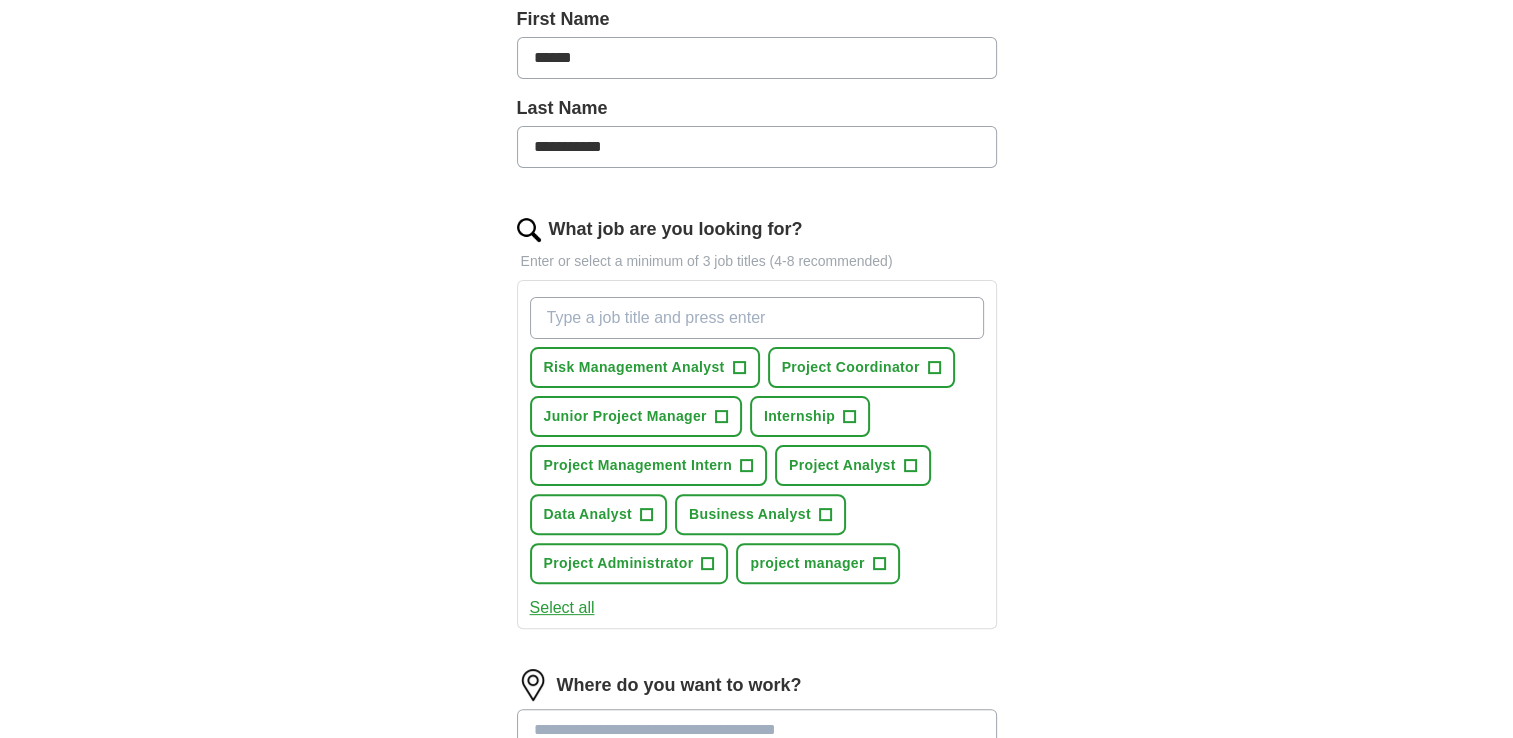 scroll, scrollTop: 458, scrollLeft: 0, axis: vertical 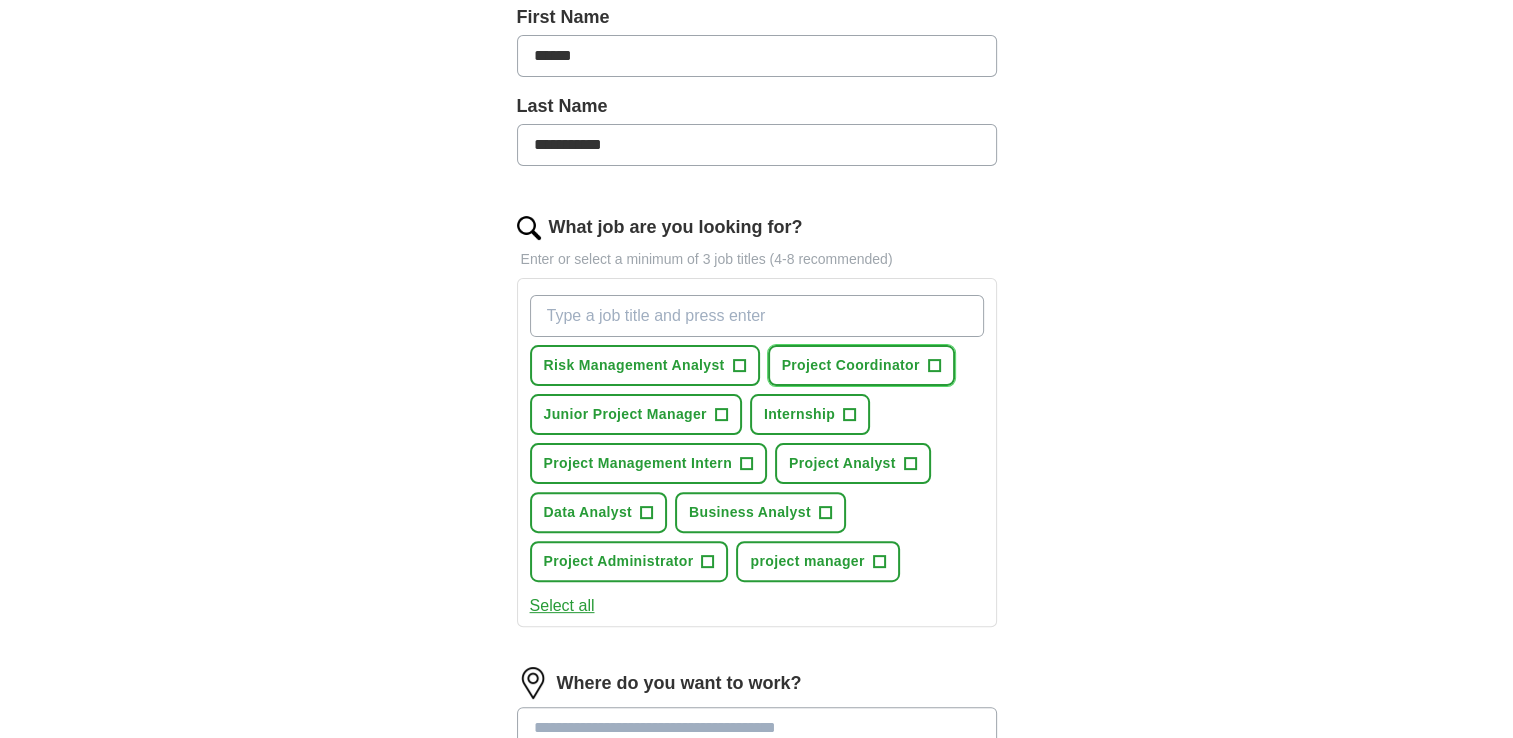 click on "Project Coordinator" at bounding box center (851, 365) 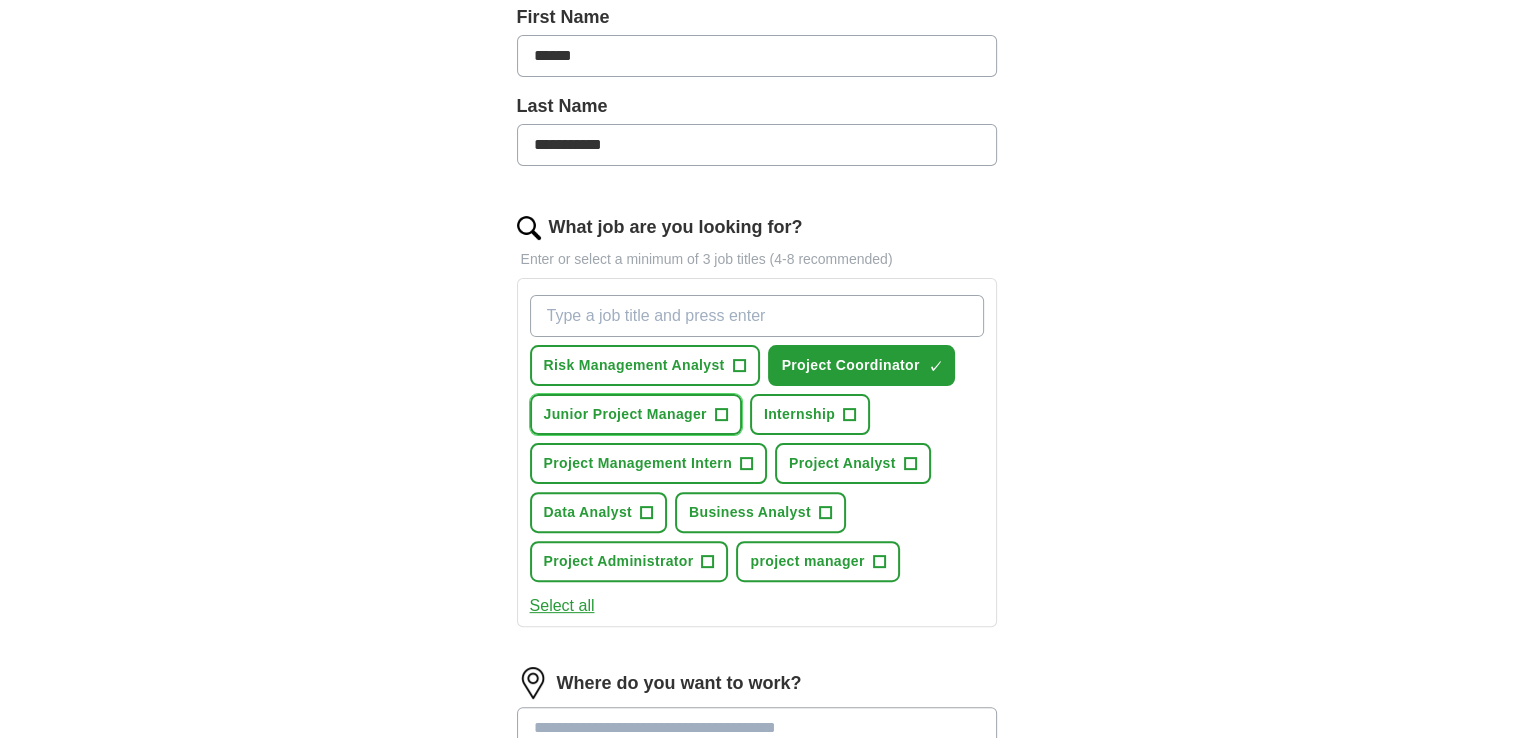 click on "Junior Project Manager" at bounding box center (625, 414) 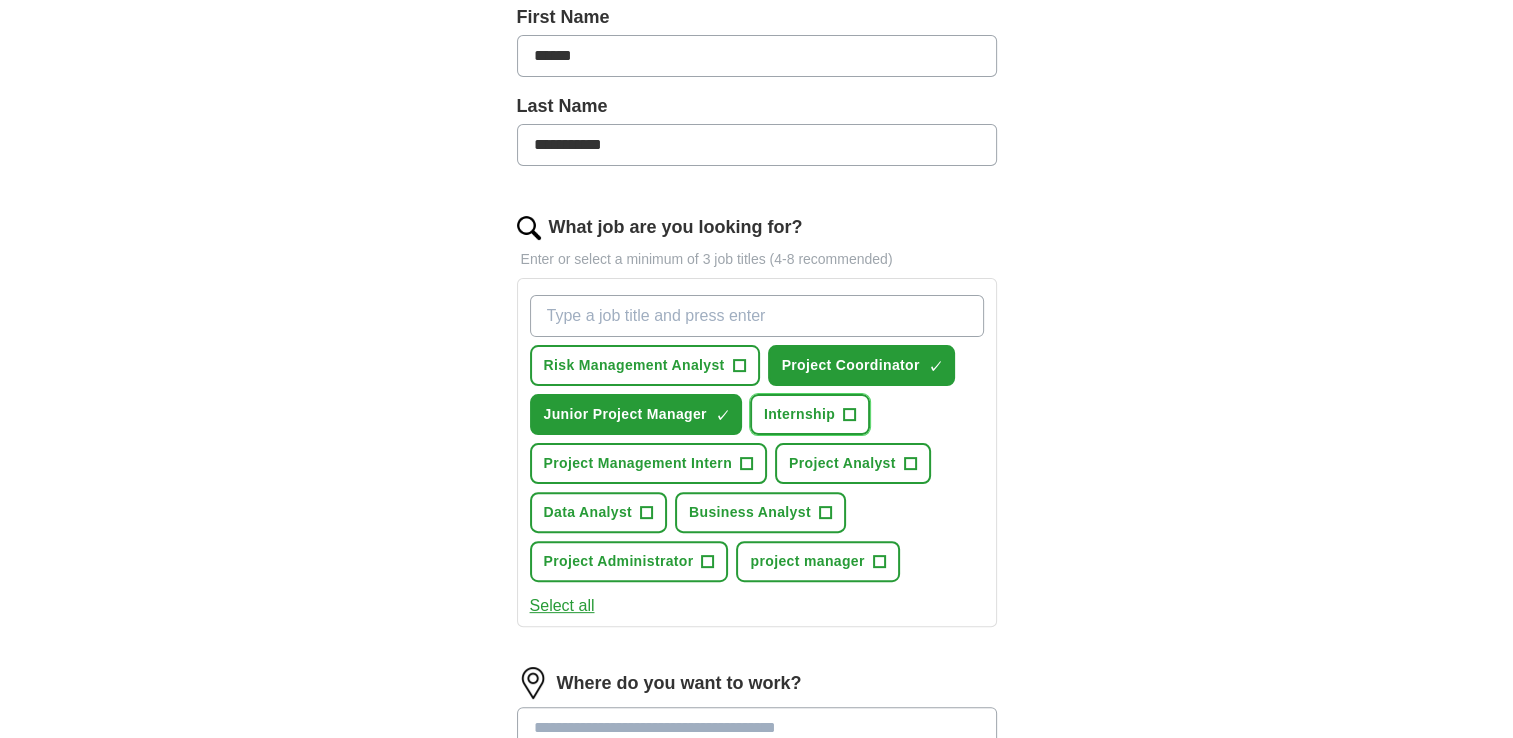 click on "Internship" at bounding box center [799, 414] 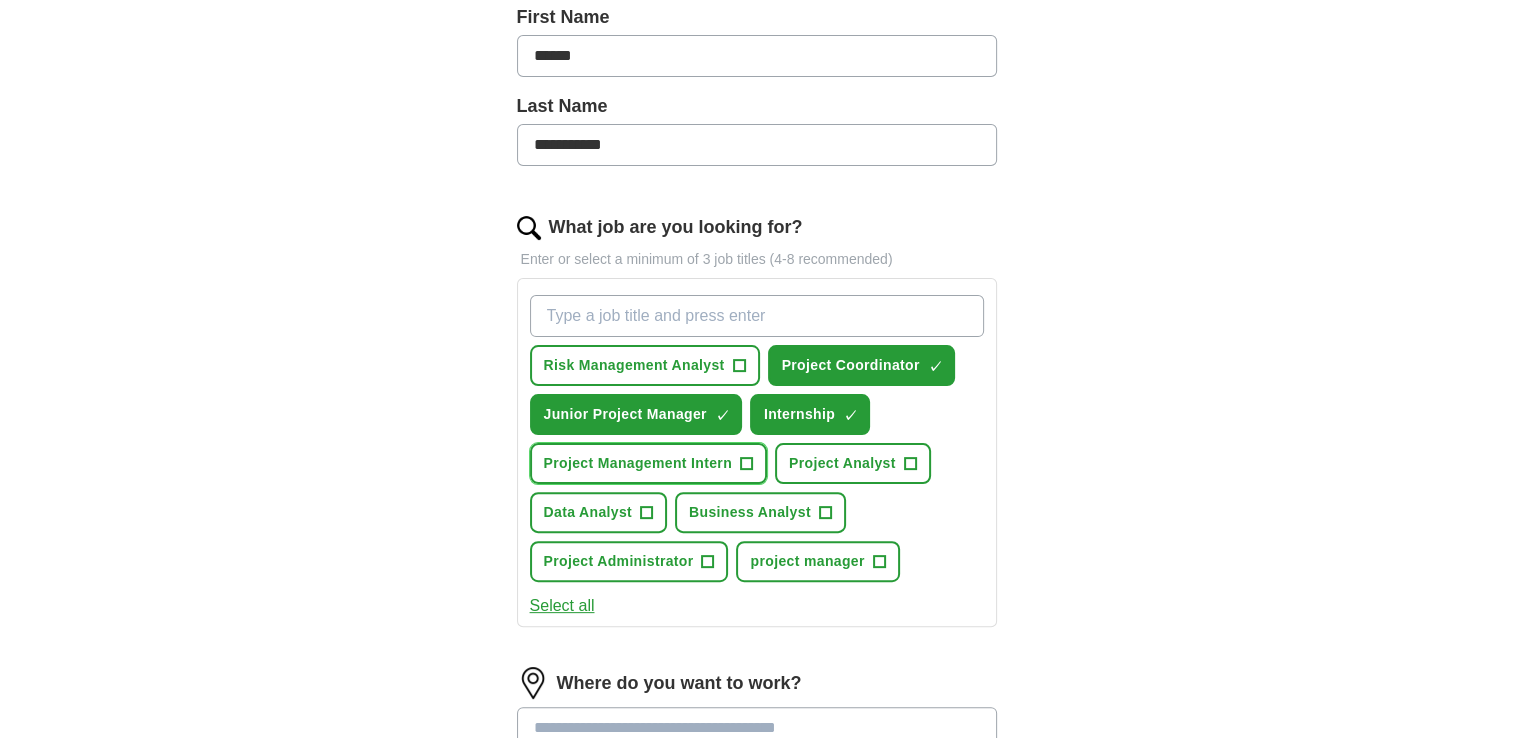 click on "Project Management Intern" at bounding box center (638, 463) 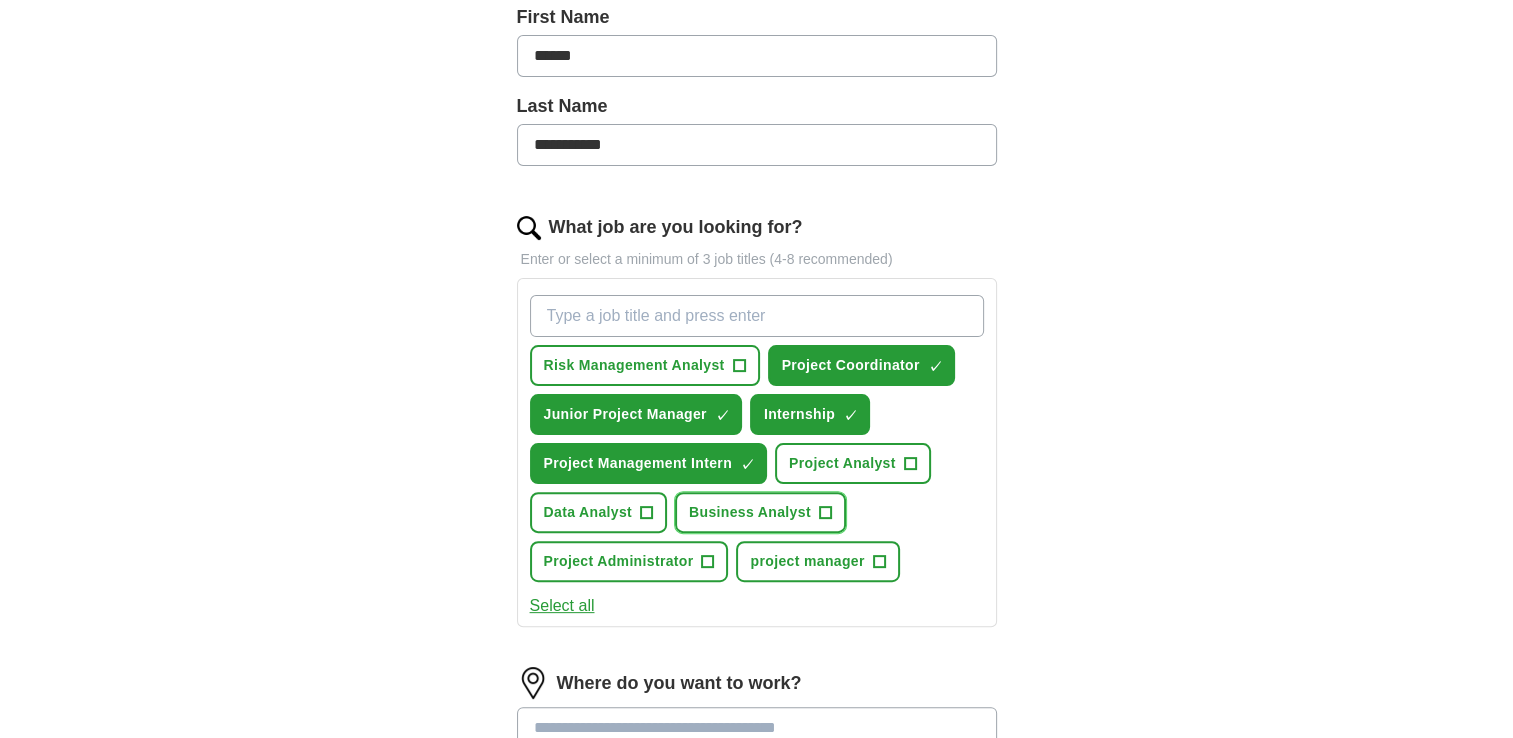 click on "Business Analyst" at bounding box center [750, 512] 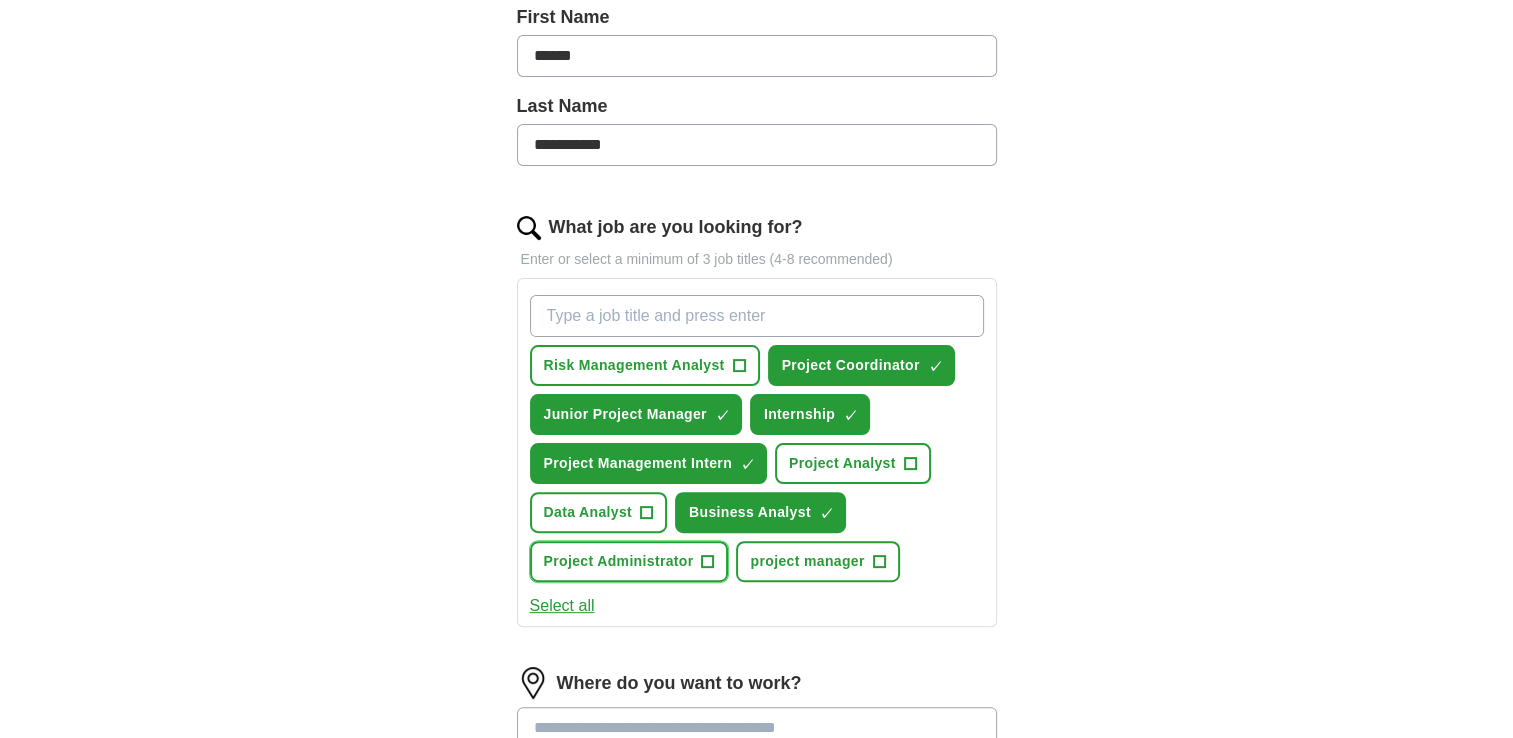 click on "Project Administrator" at bounding box center [619, 561] 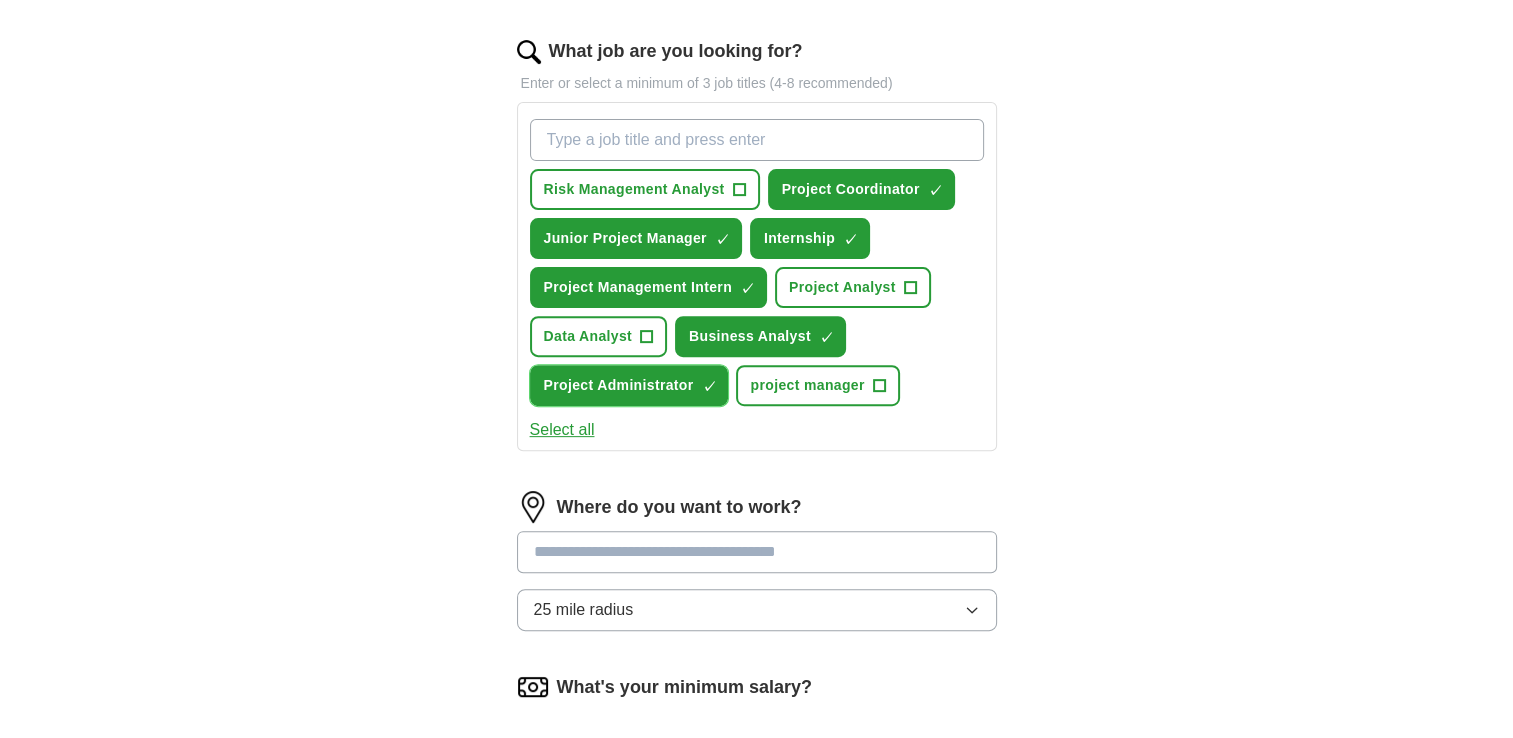 scroll, scrollTop: 634, scrollLeft: 0, axis: vertical 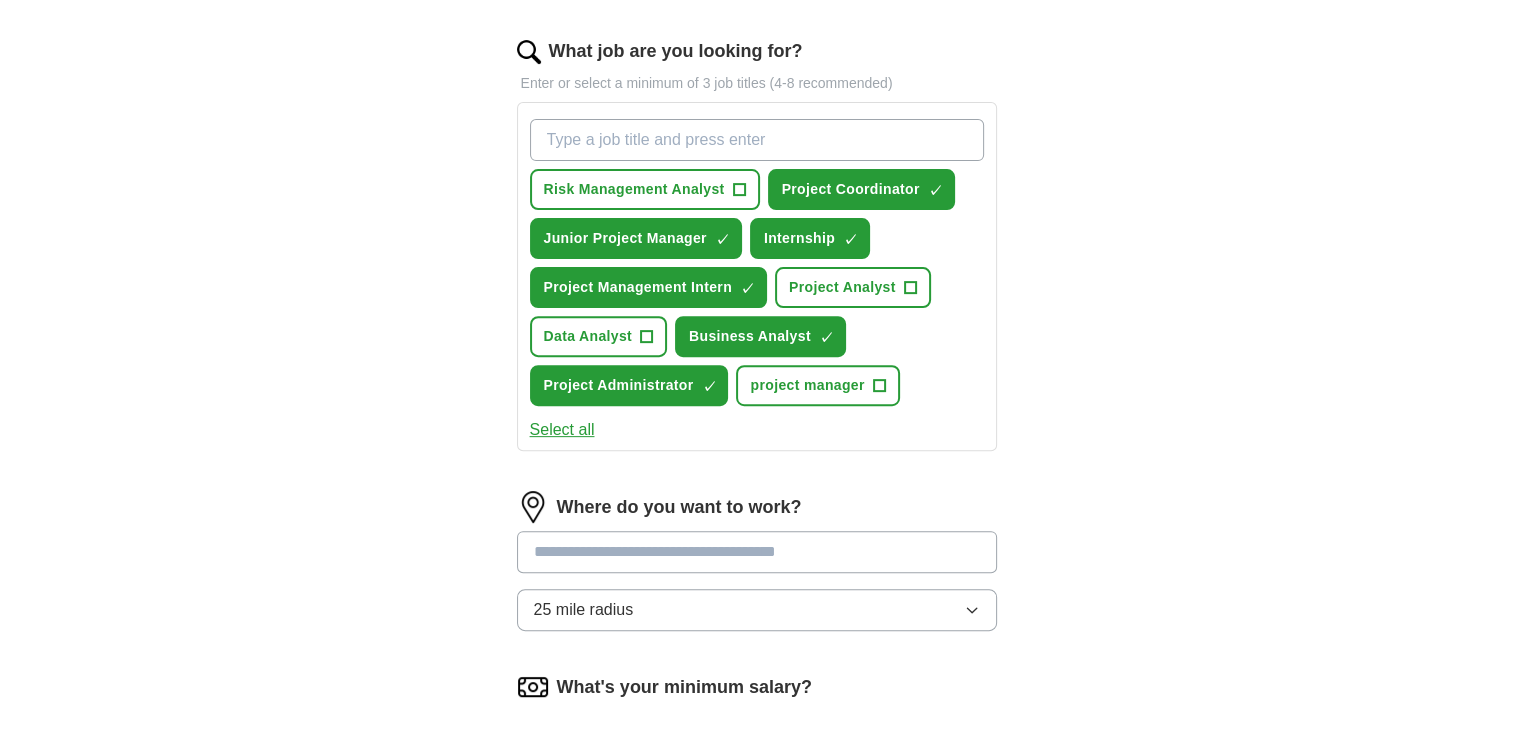 click at bounding box center (757, 552) 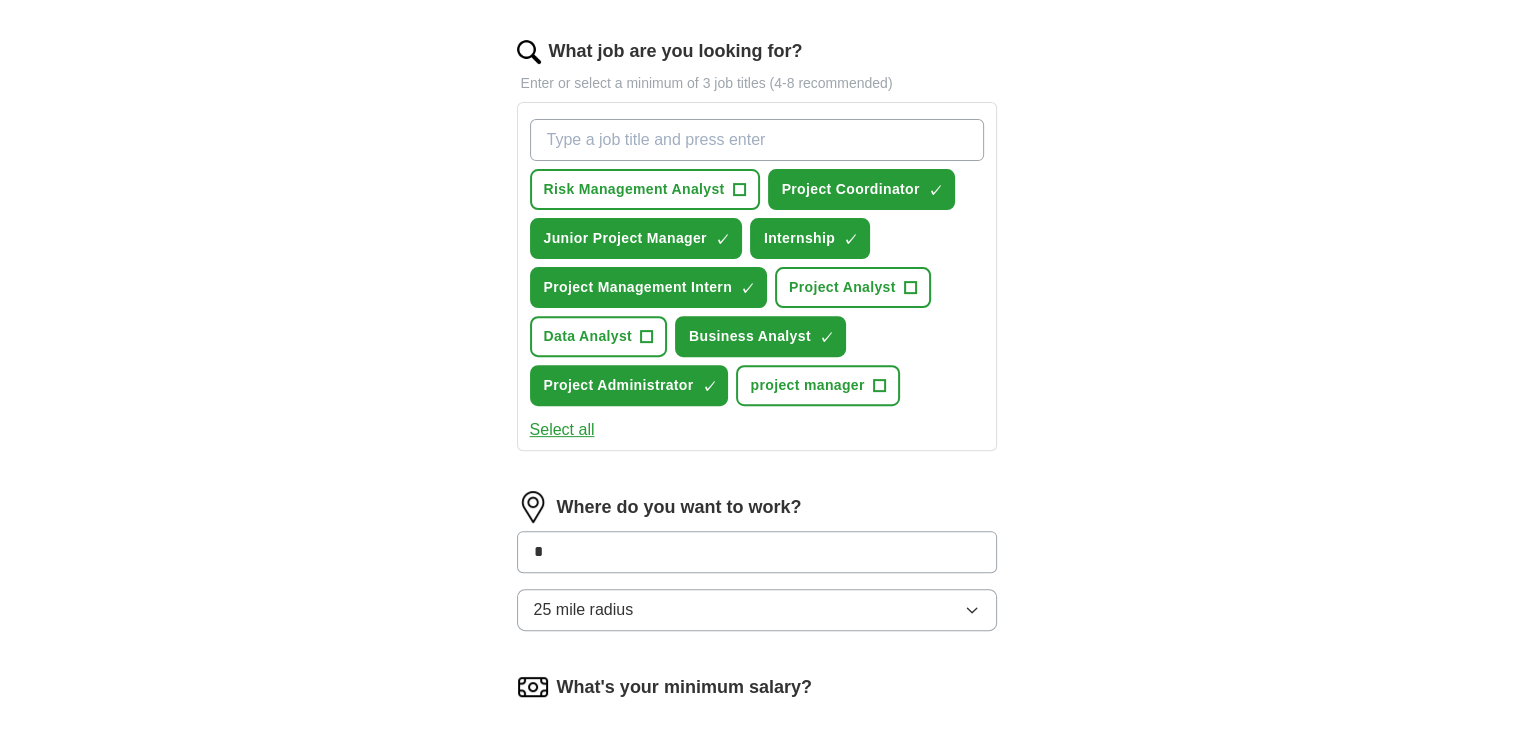 type on "**" 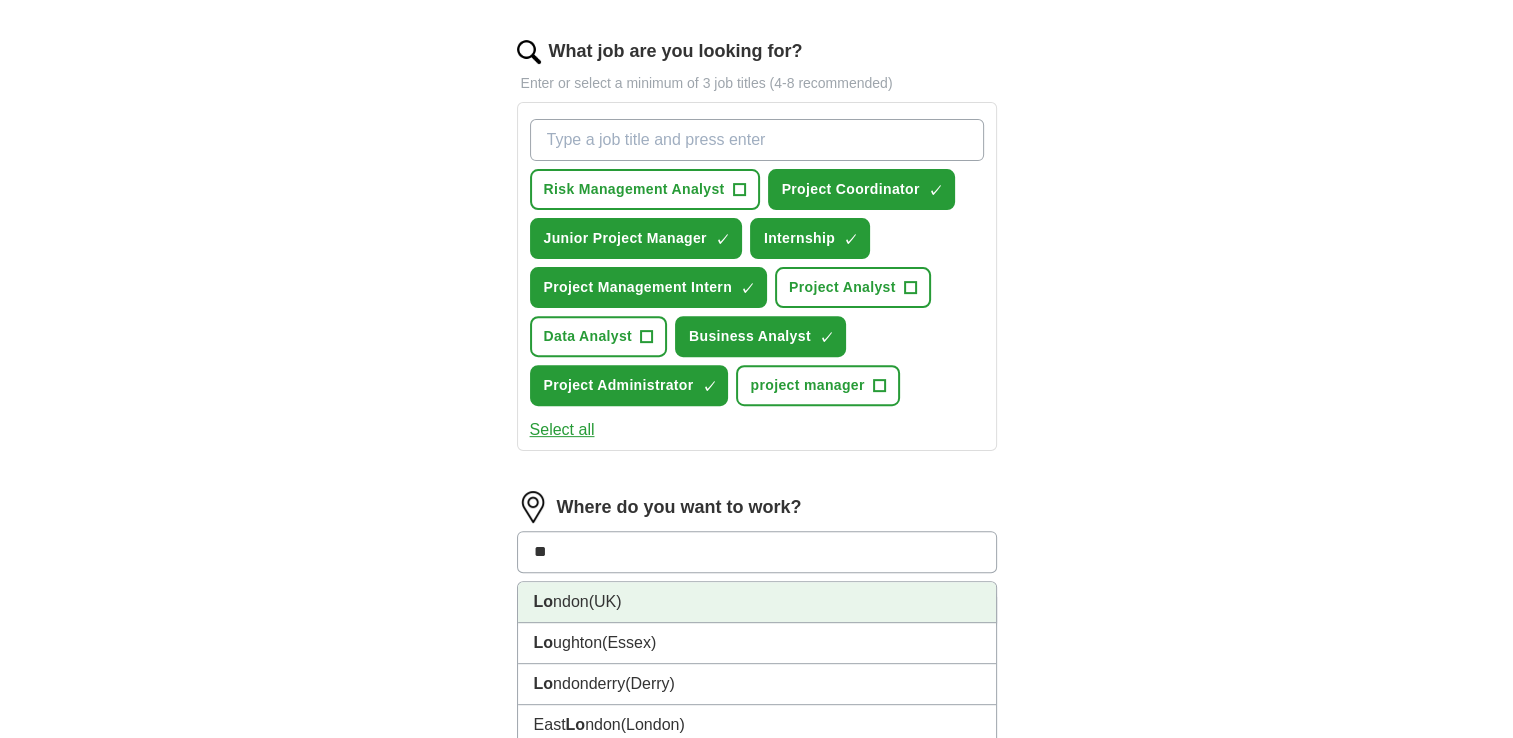 click on "Lo ndon  (UK)" at bounding box center [757, 602] 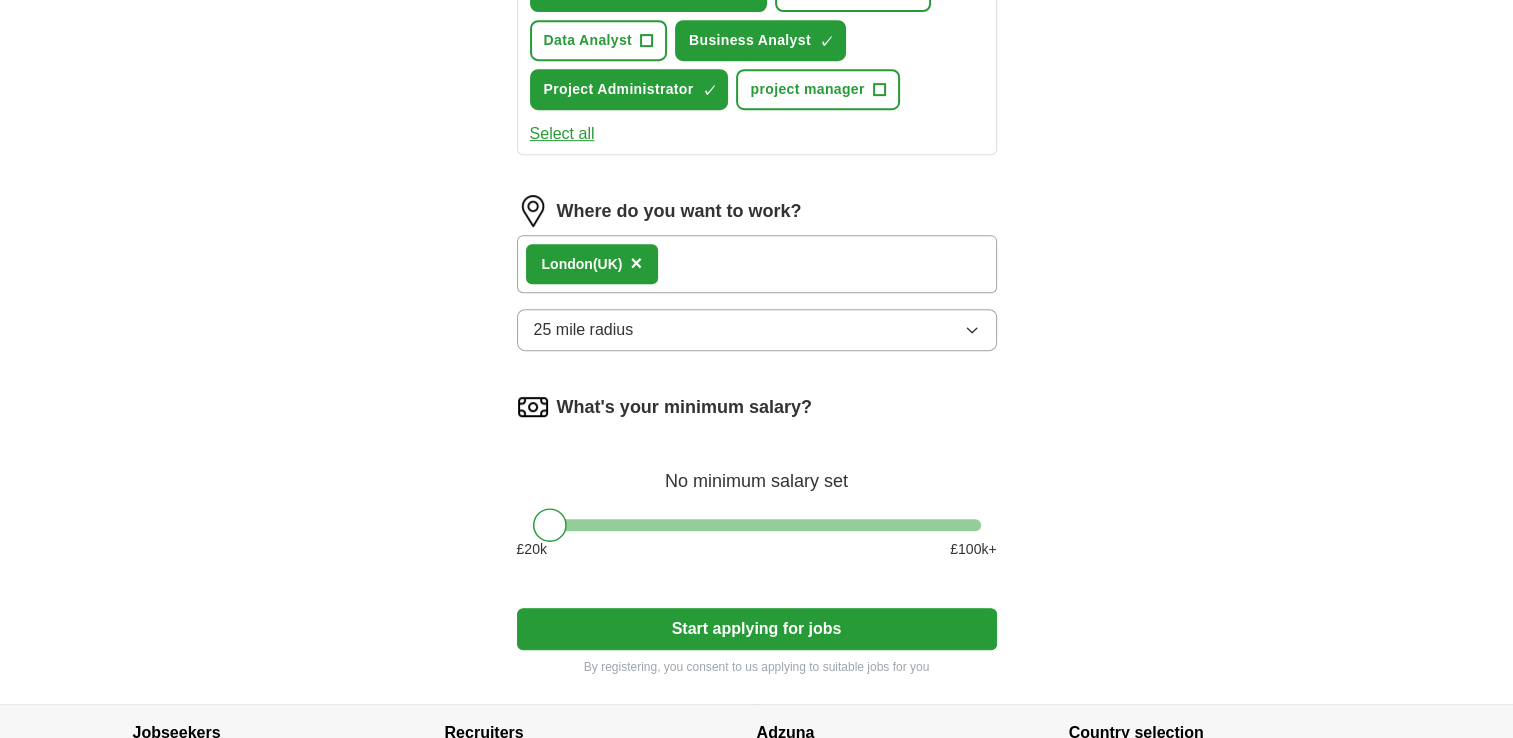 scroll, scrollTop: 931, scrollLeft: 0, axis: vertical 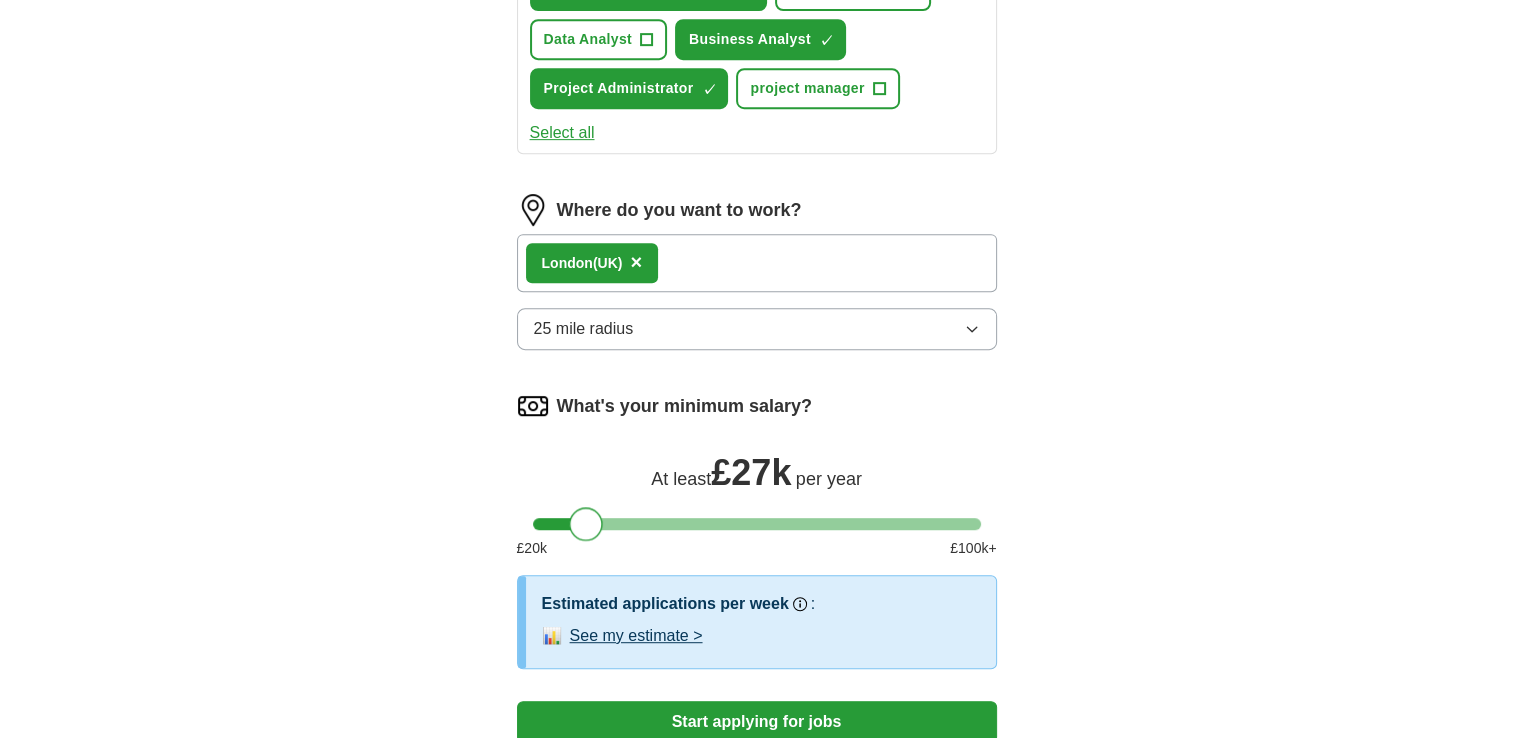 click at bounding box center [757, 524] 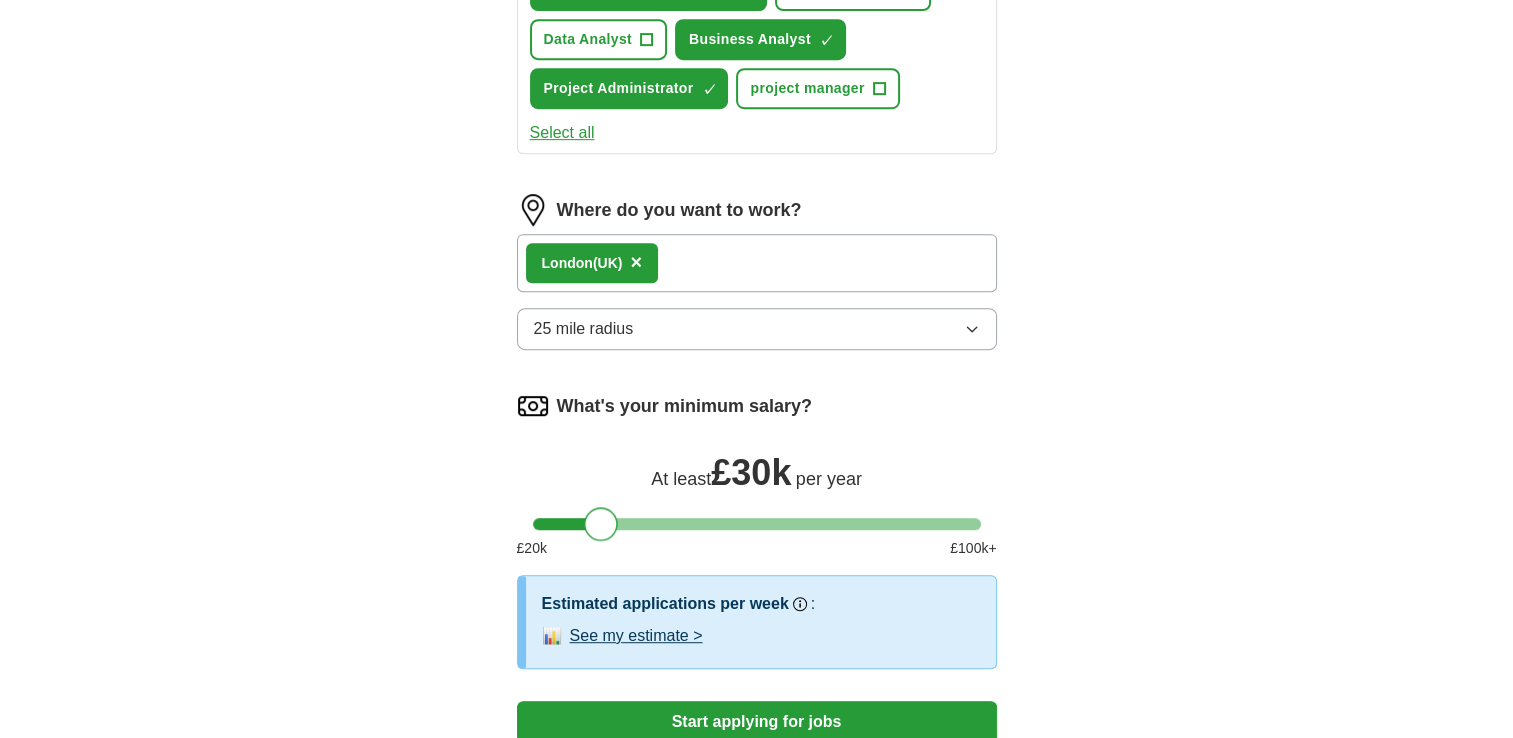 click at bounding box center [757, 524] 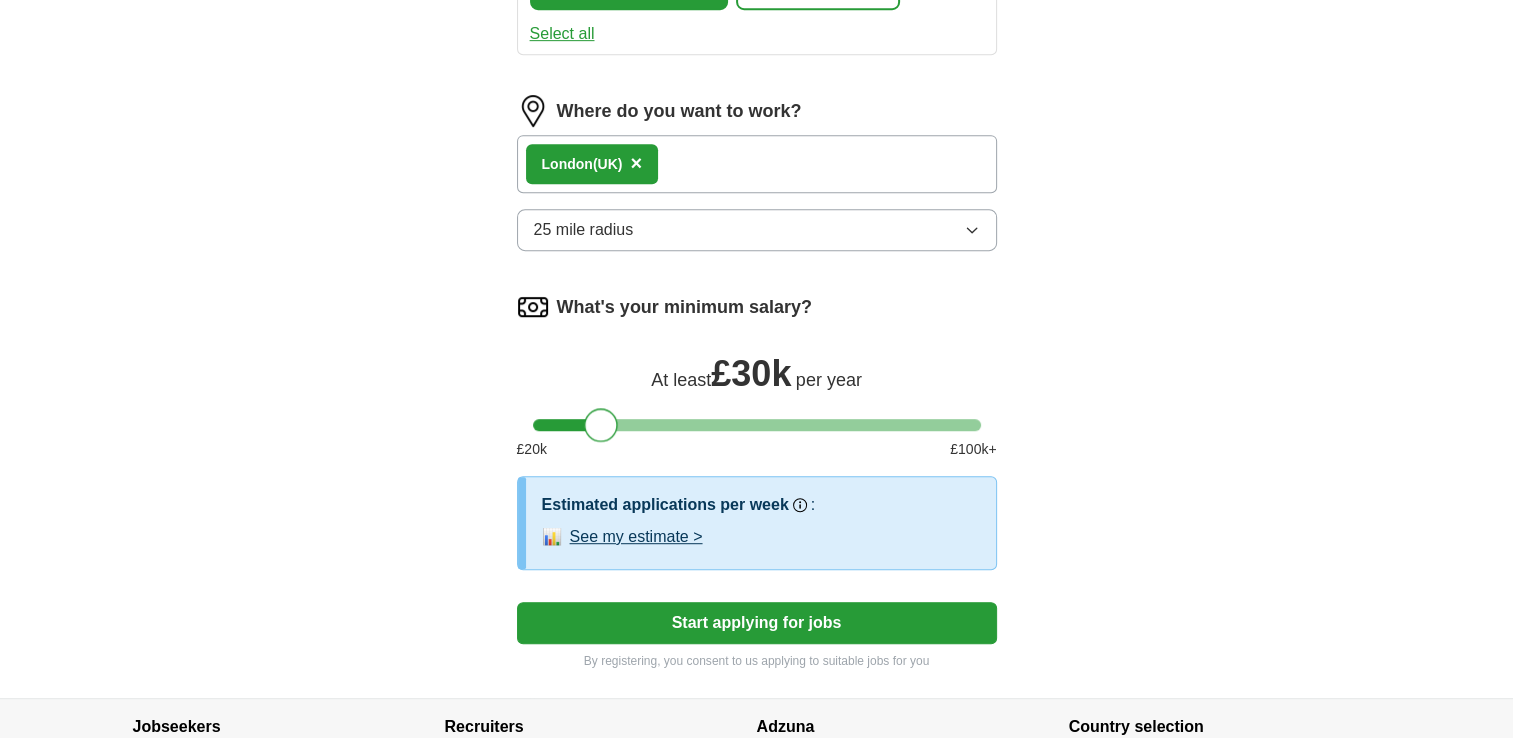 scroll, scrollTop: 1035, scrollLeft: 0, axis: vertical 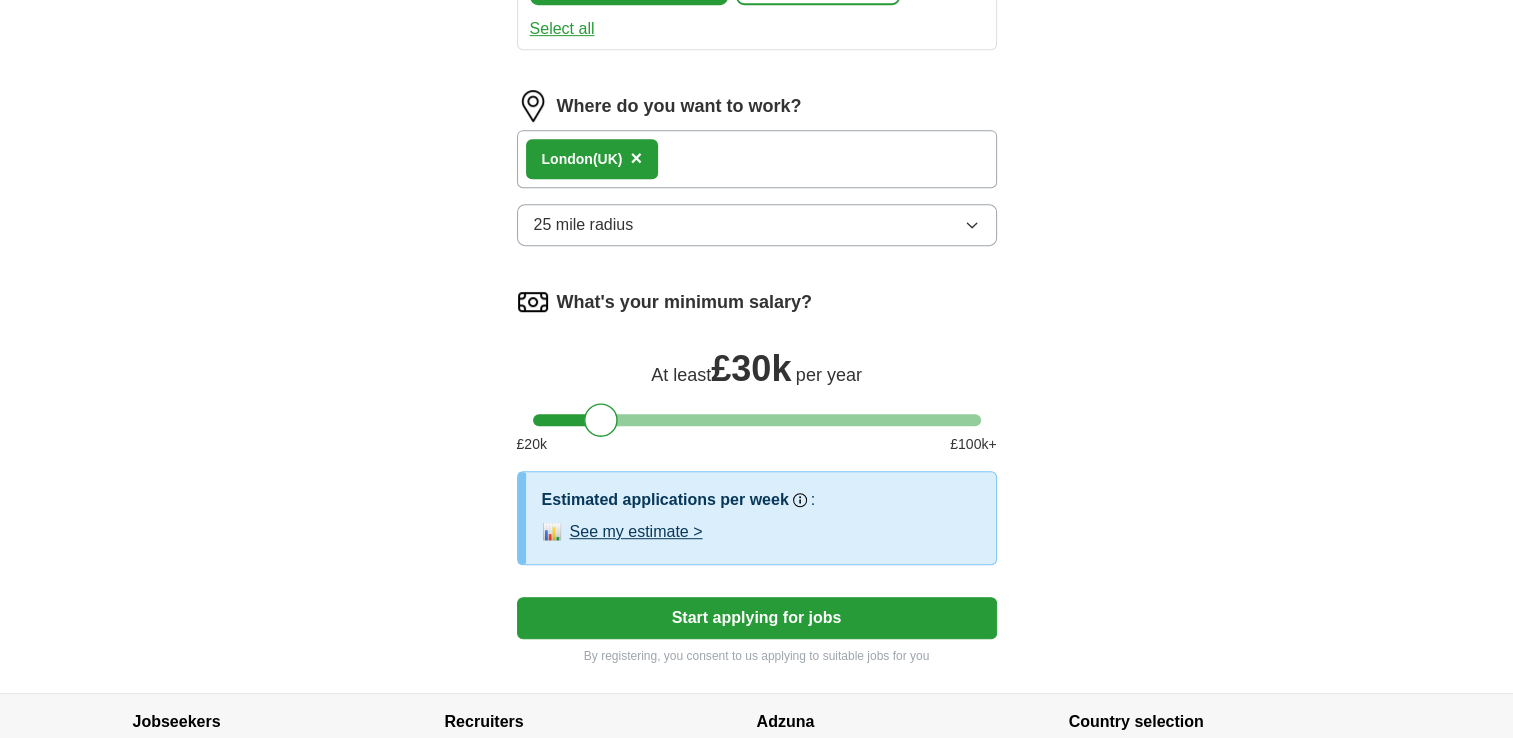 click on "Start applying for jobs" at bounding box center [757, 618] 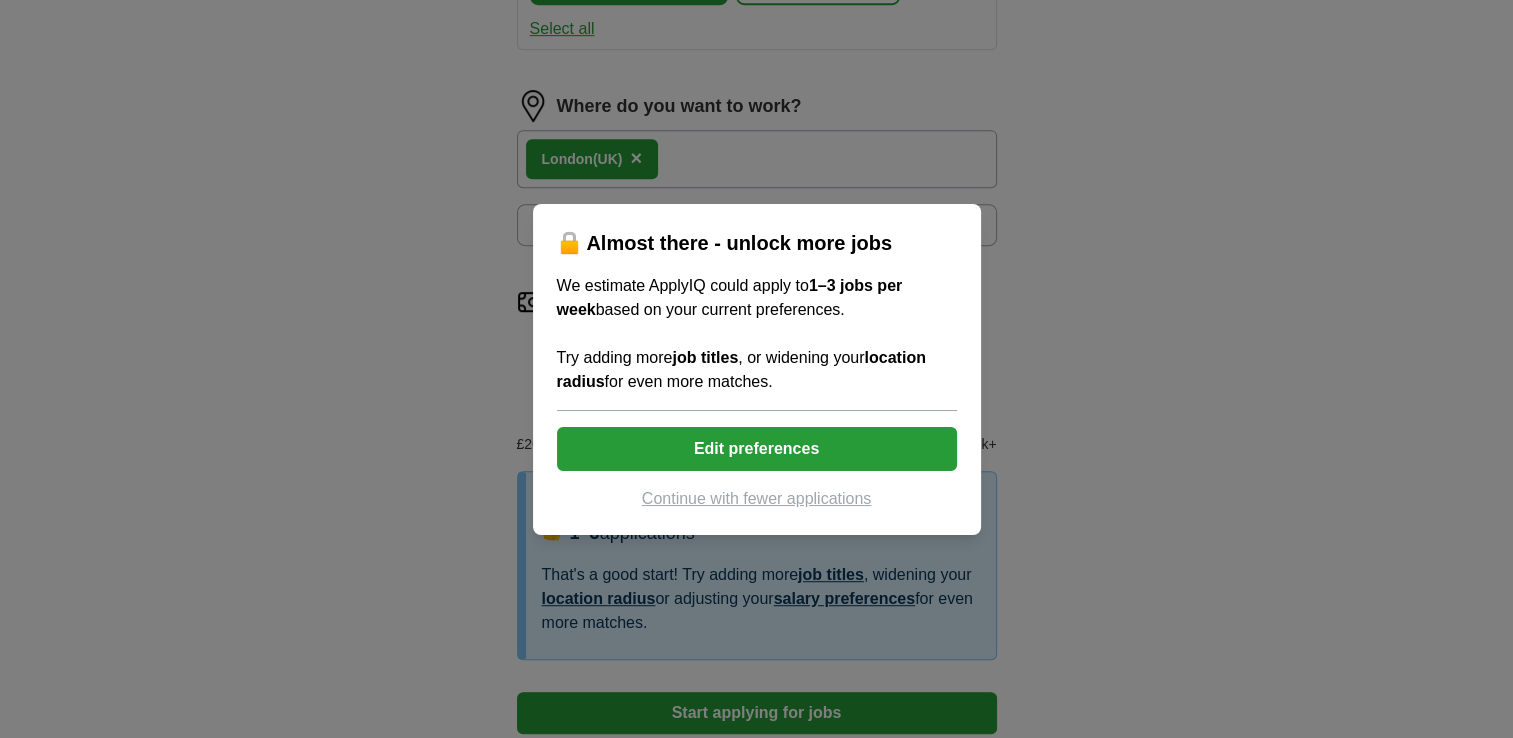 click on "Continue with fewer applications" at bounding box center [757, 499] 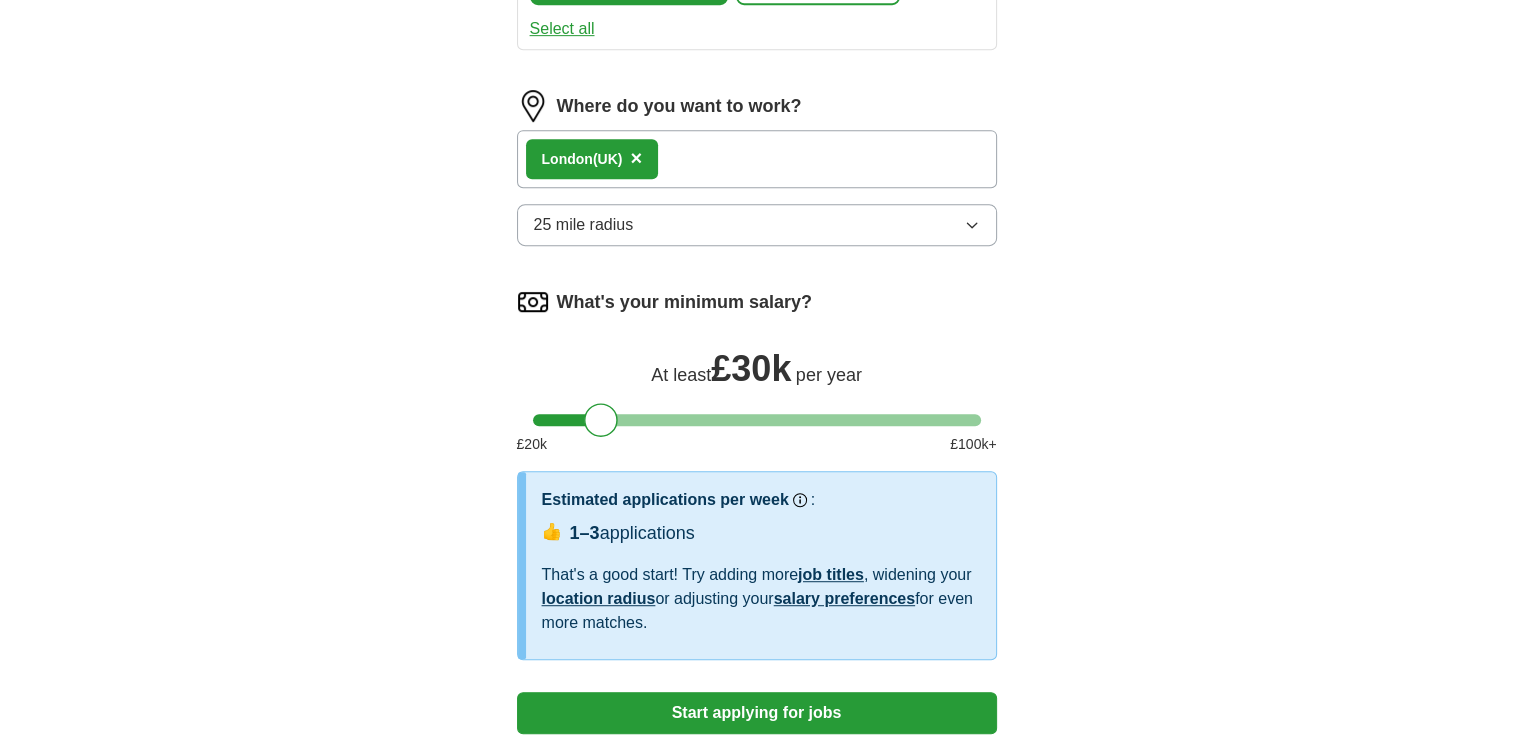 select on "**" 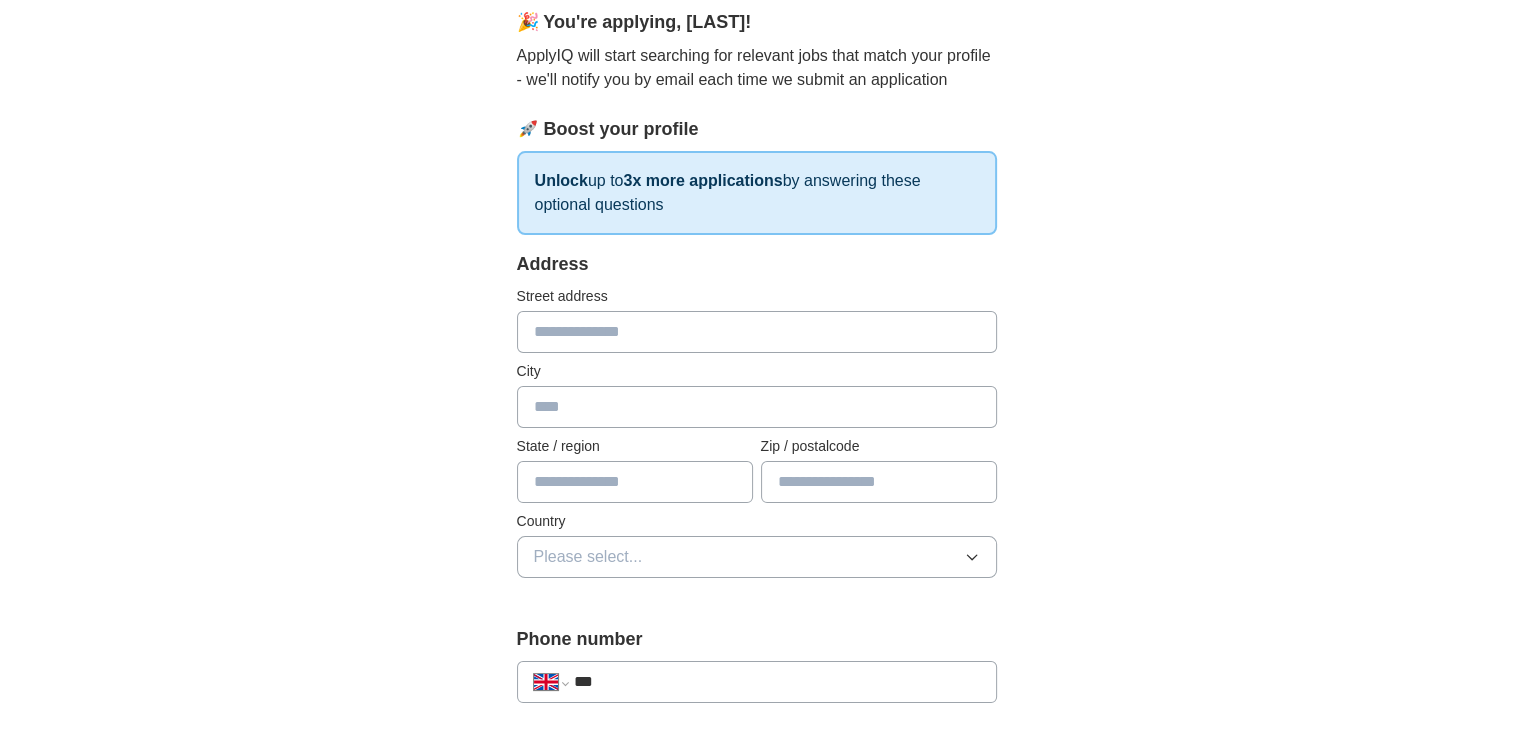 scroll, scrollTop: 184, scrollLeft: 0, axis: vertical 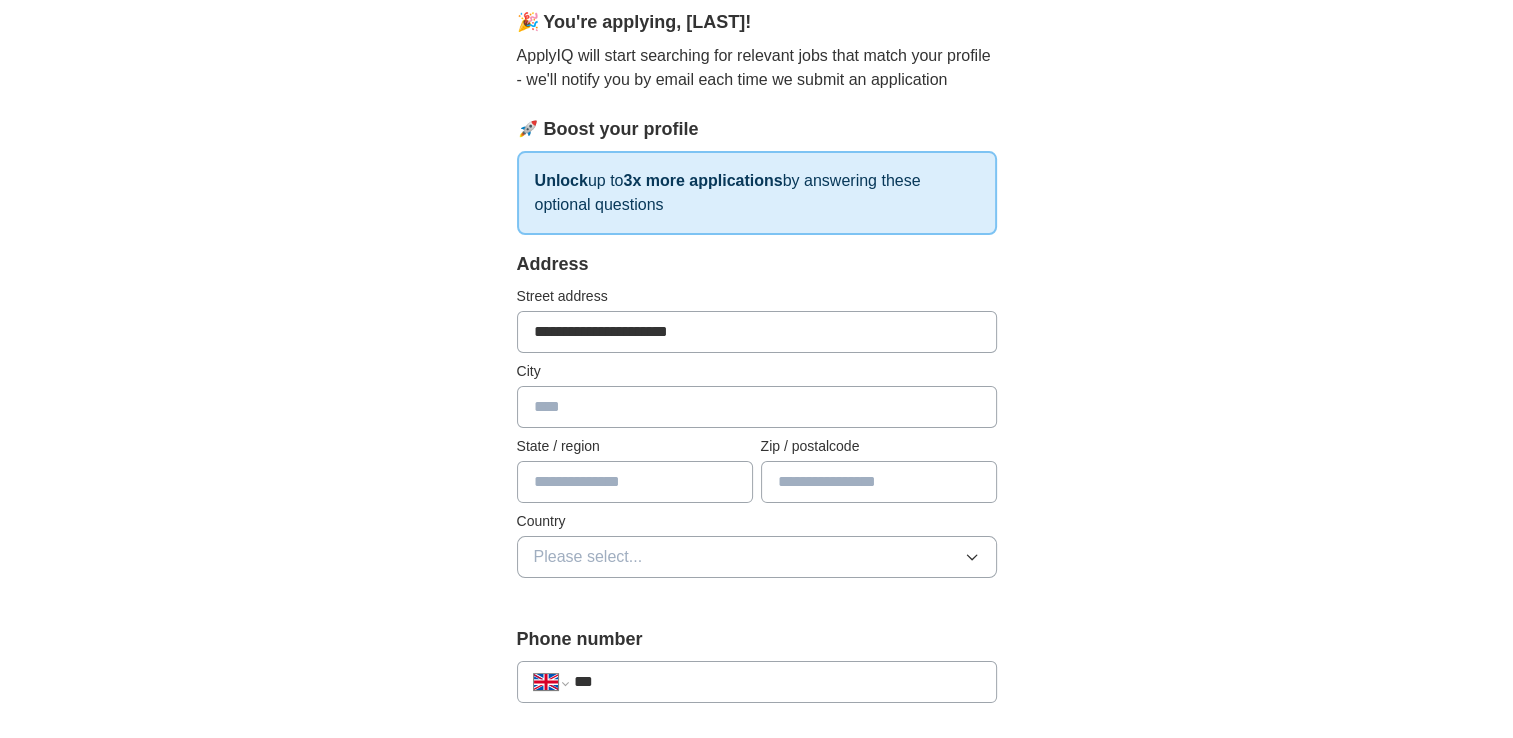 type on "******" 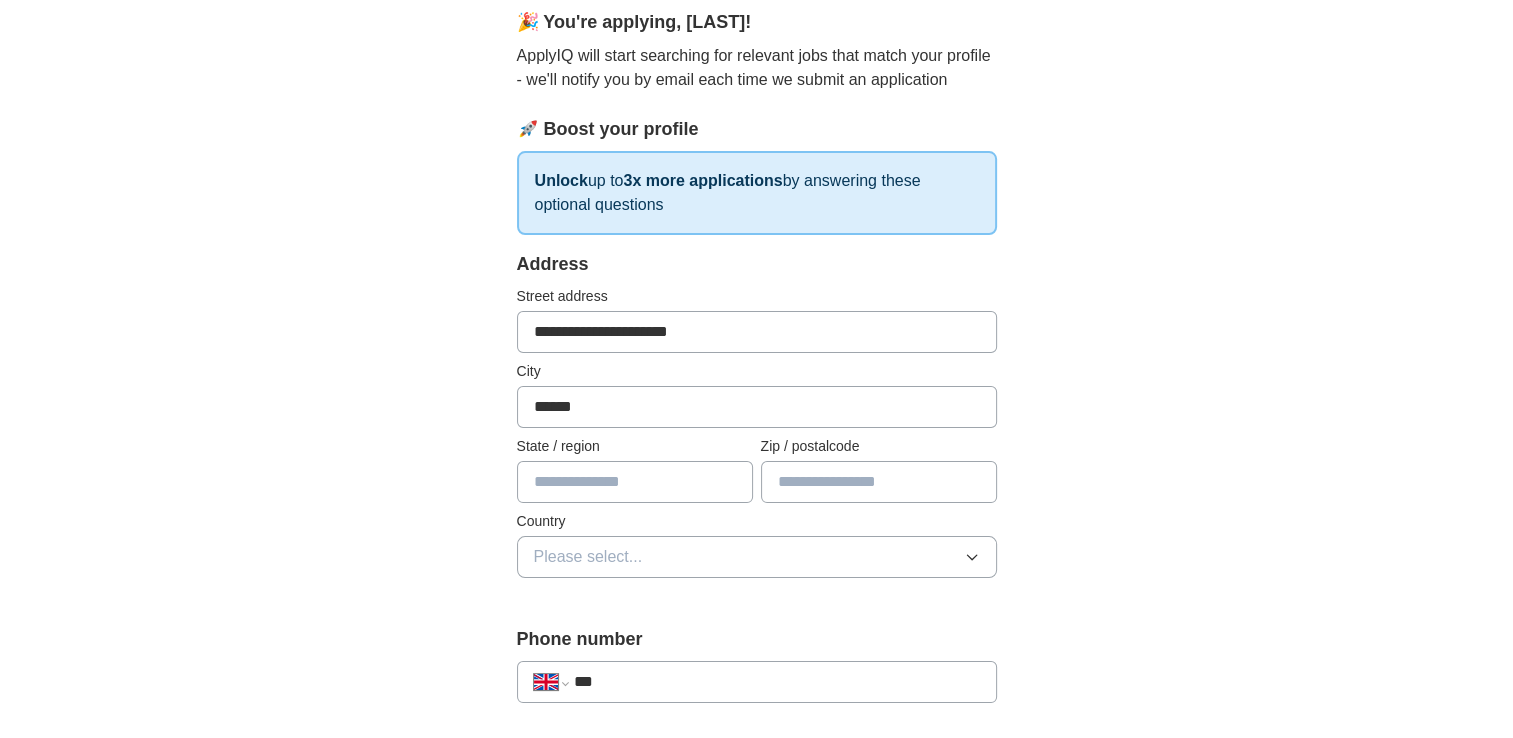type on "******" 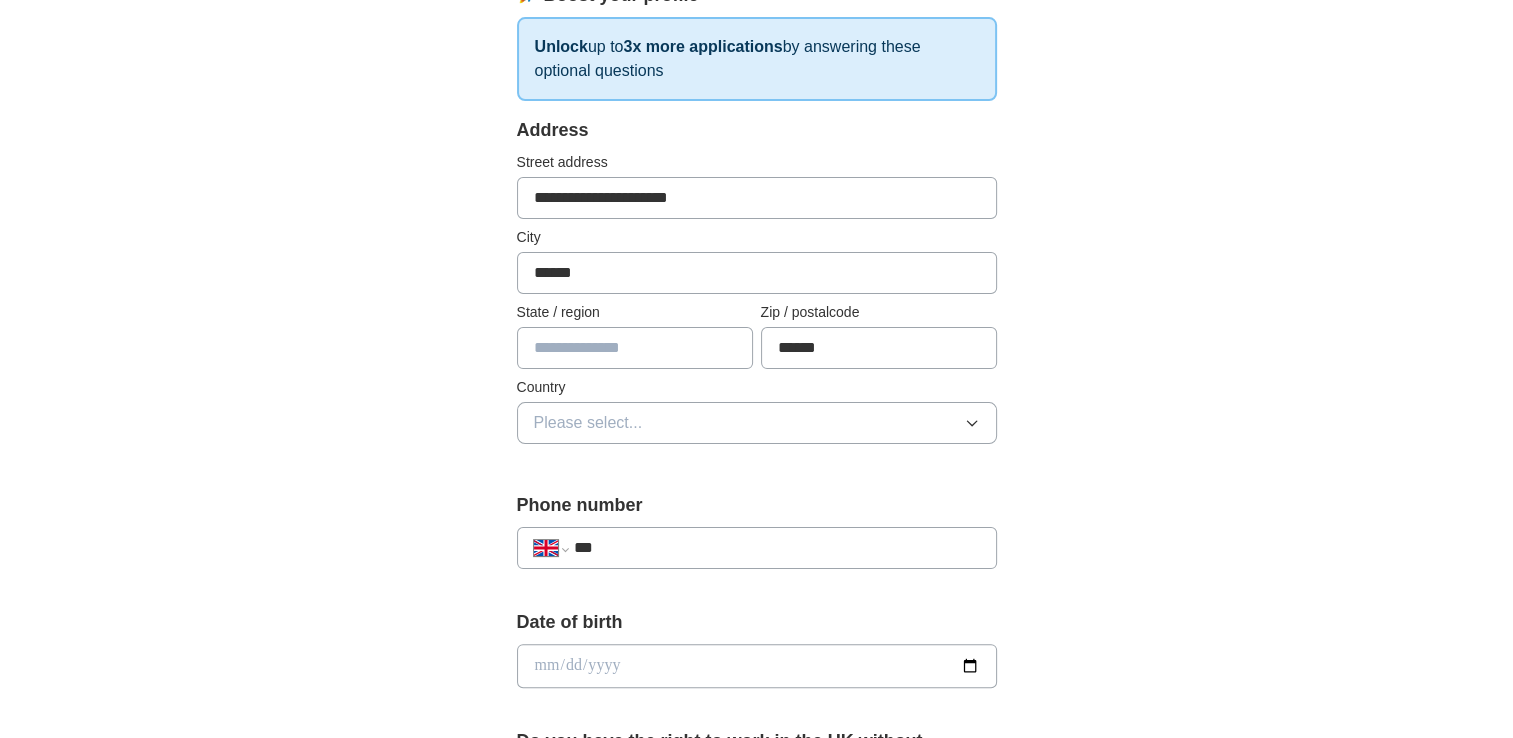 scroll, scrollTop: 324, scrollLeft: 0, axis: vertical 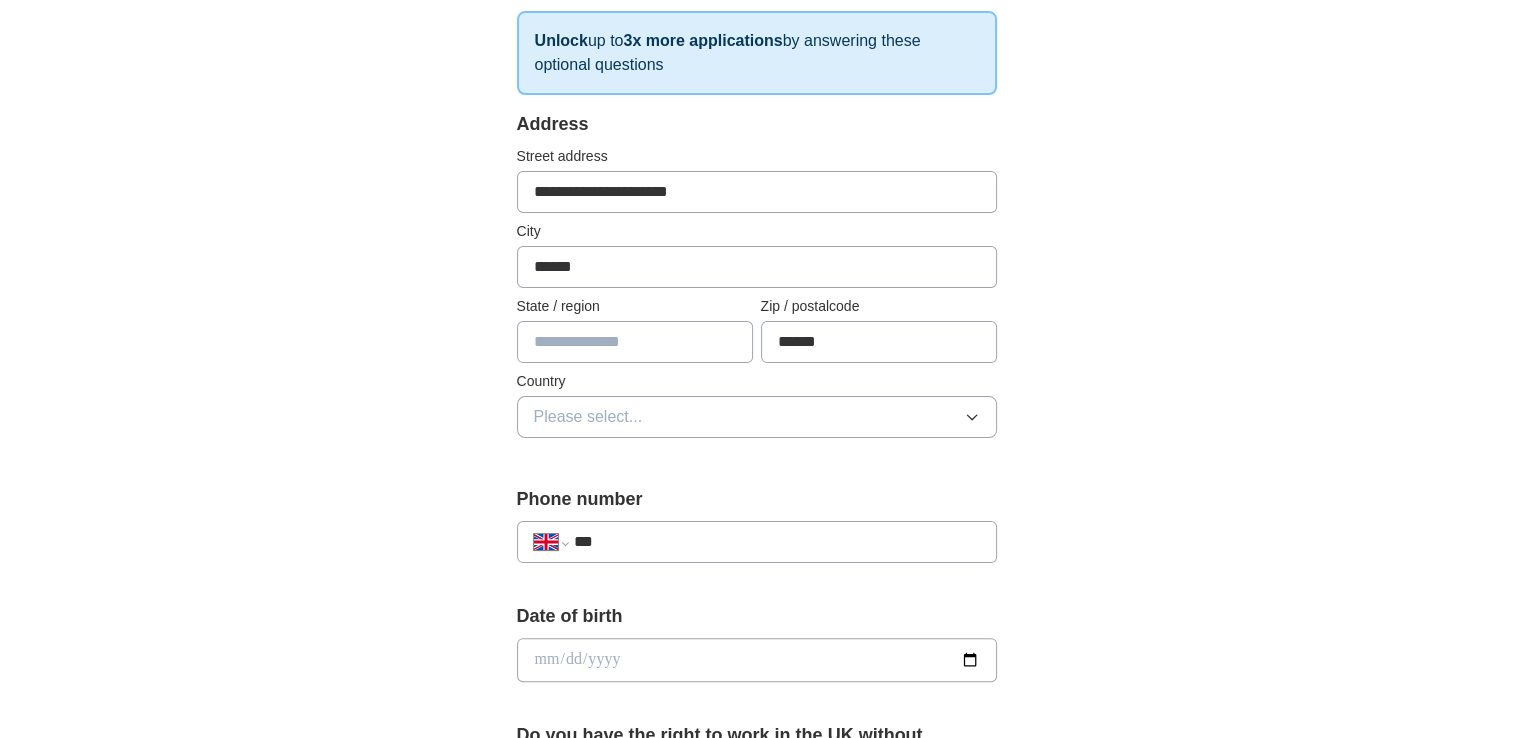 click on "Please select..." at bounding box center (588, 417) 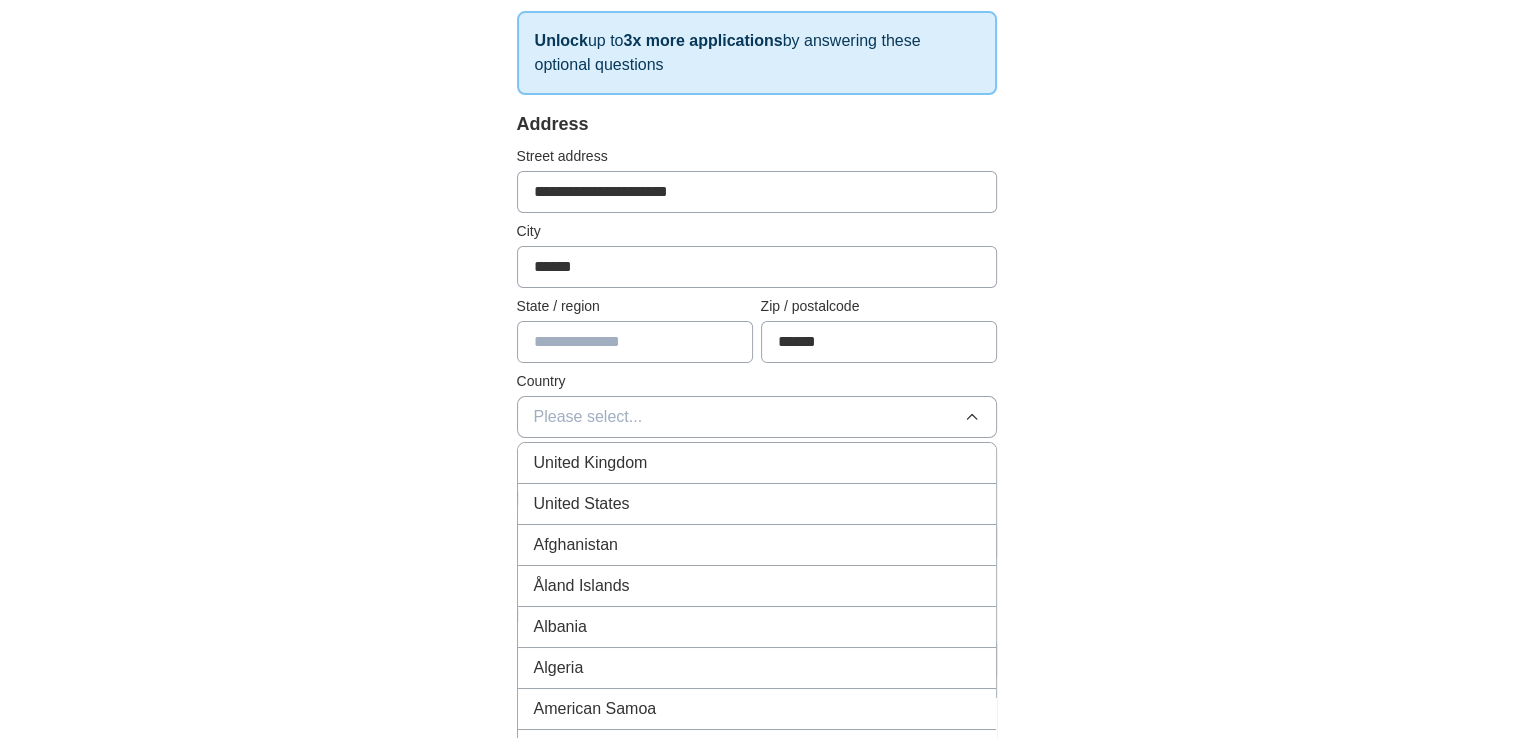 click on "United Kingdom" at bounding box center [591, 463] 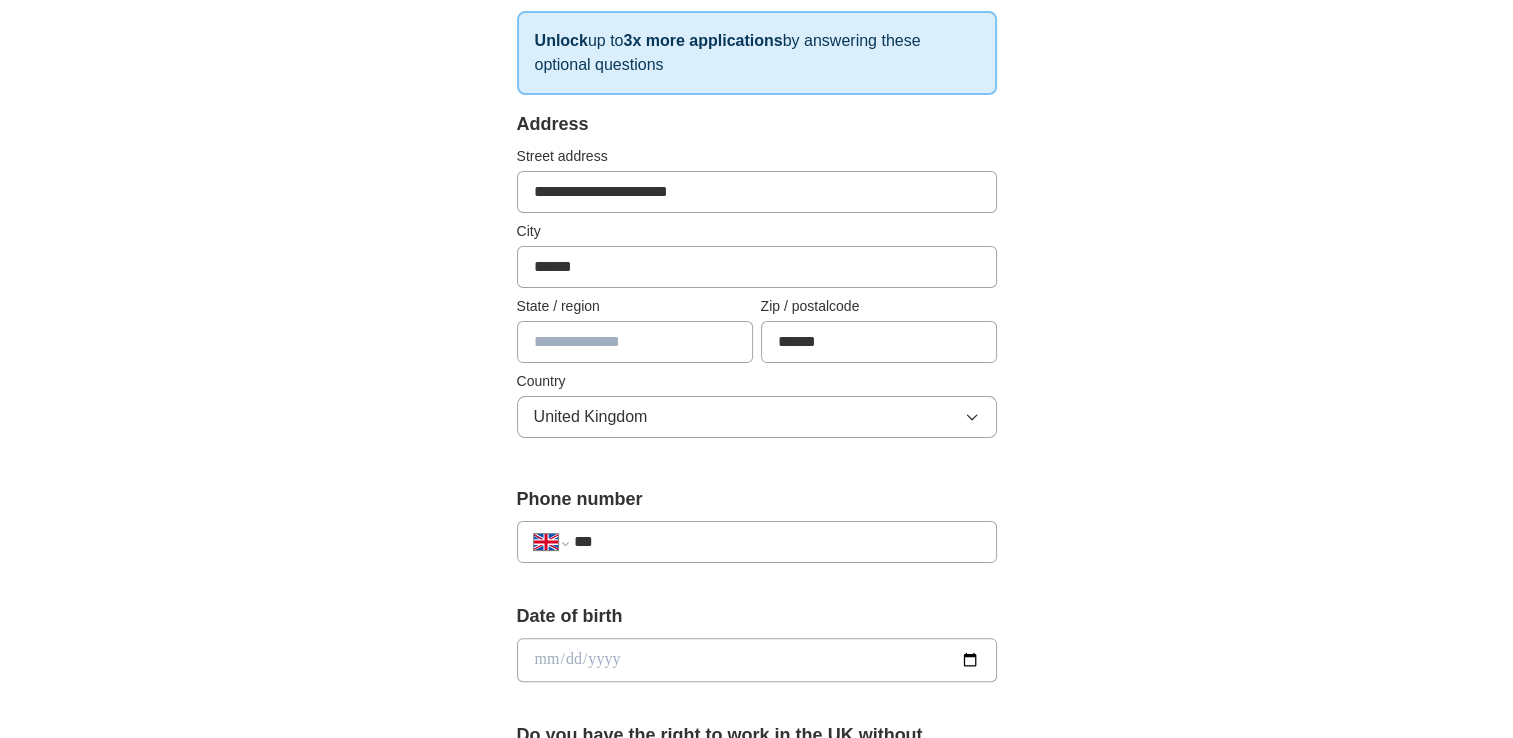 scroll, scrollTop: 420, scrollLeft: 0, axis: vertical 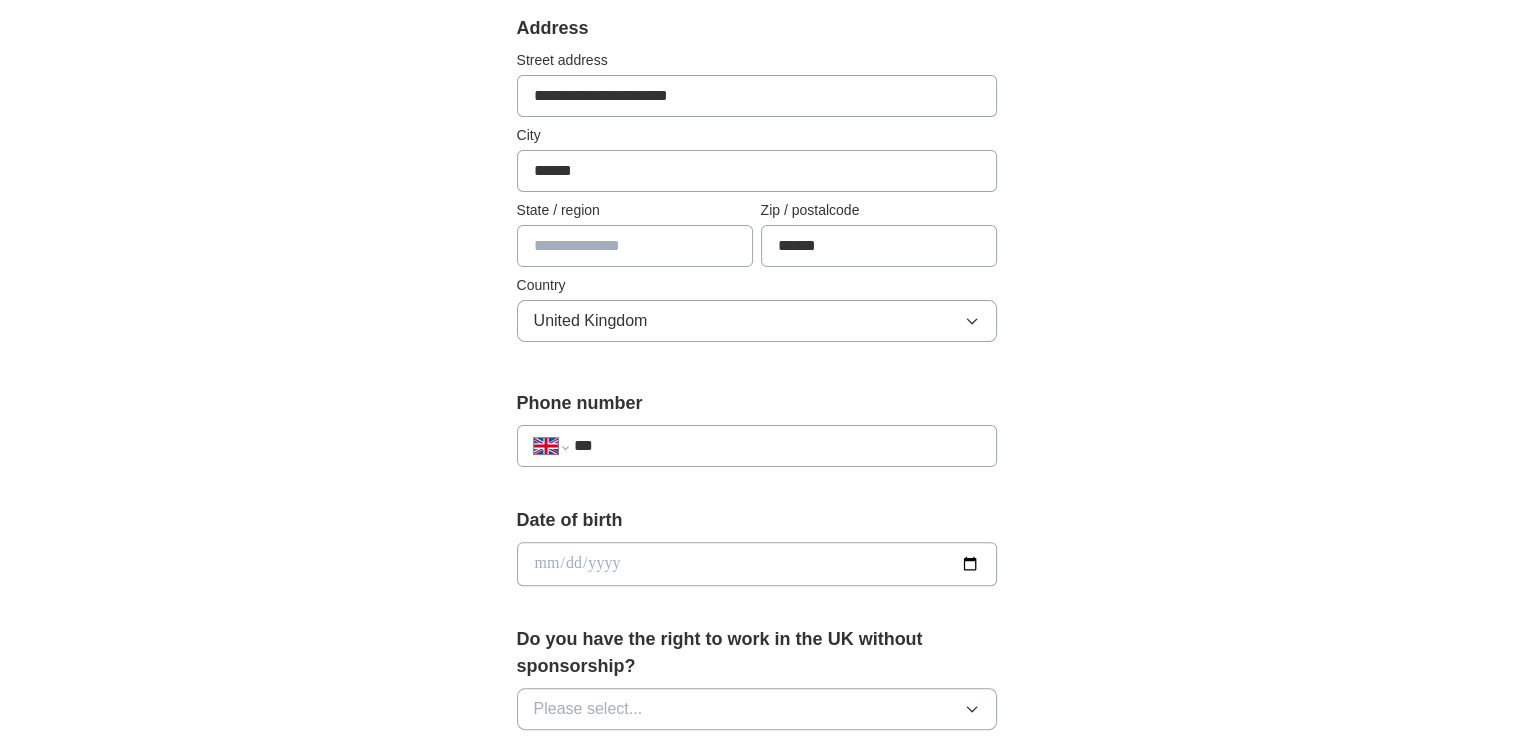 click on "***" at bounding box center (776, 446) 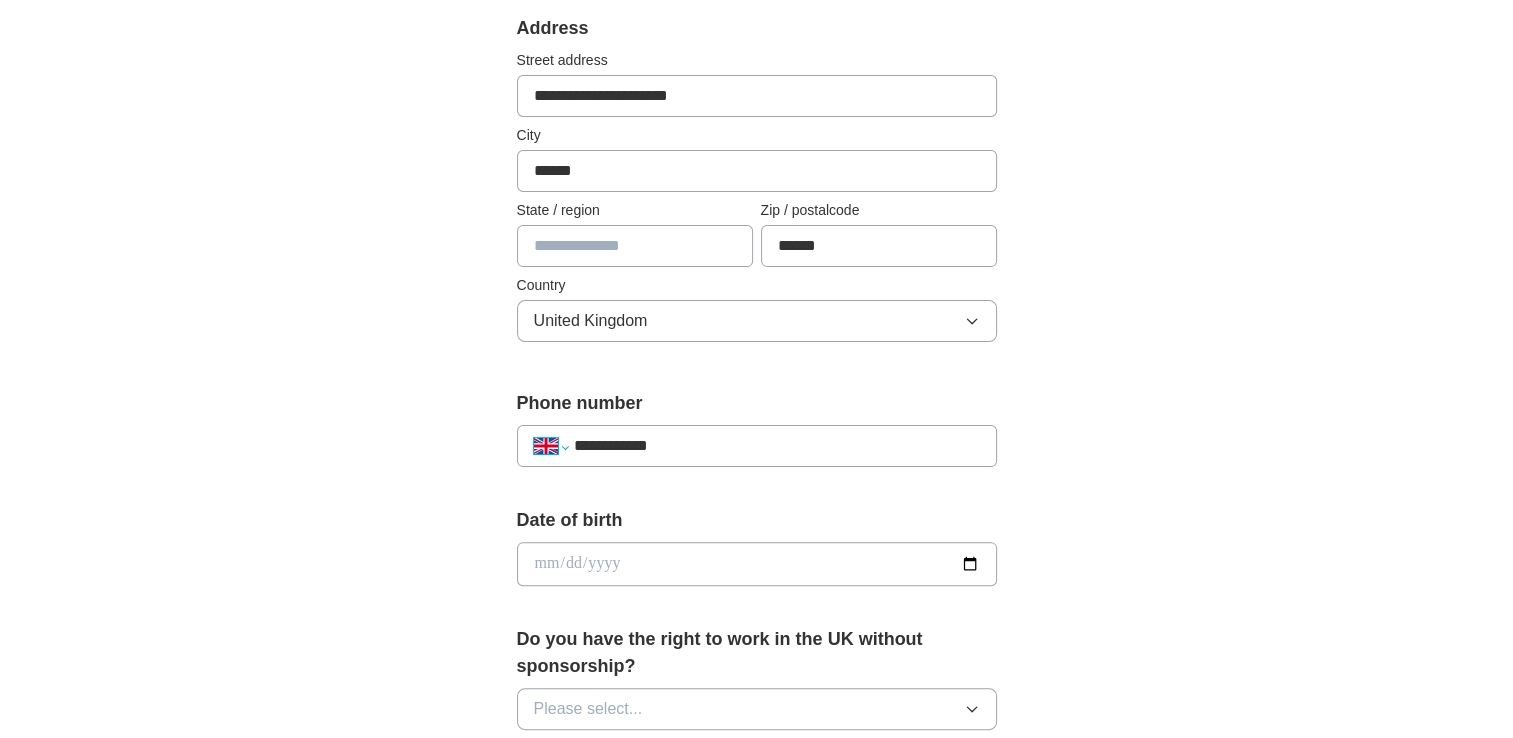 select on "**" 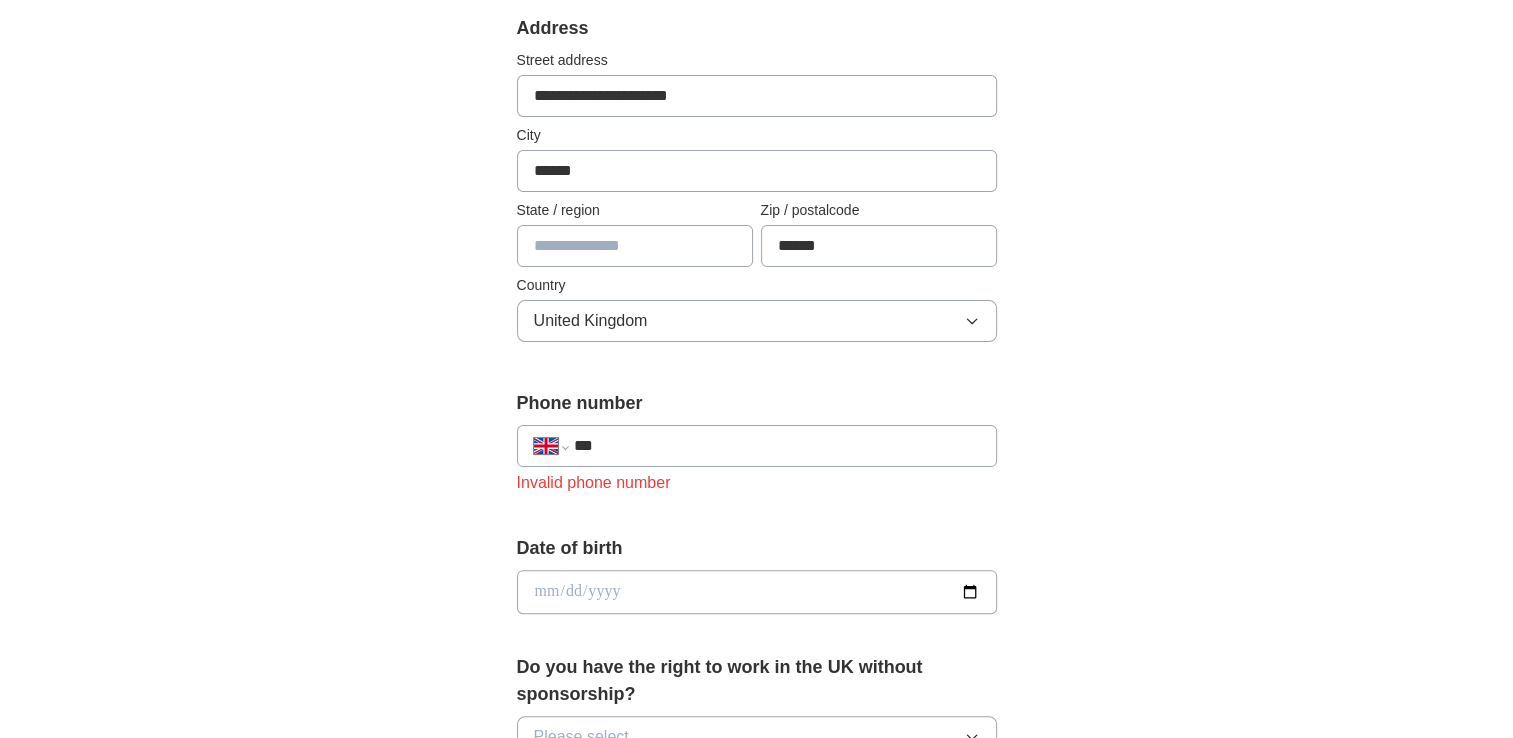 click on "***" at bounding box center (776, 446) 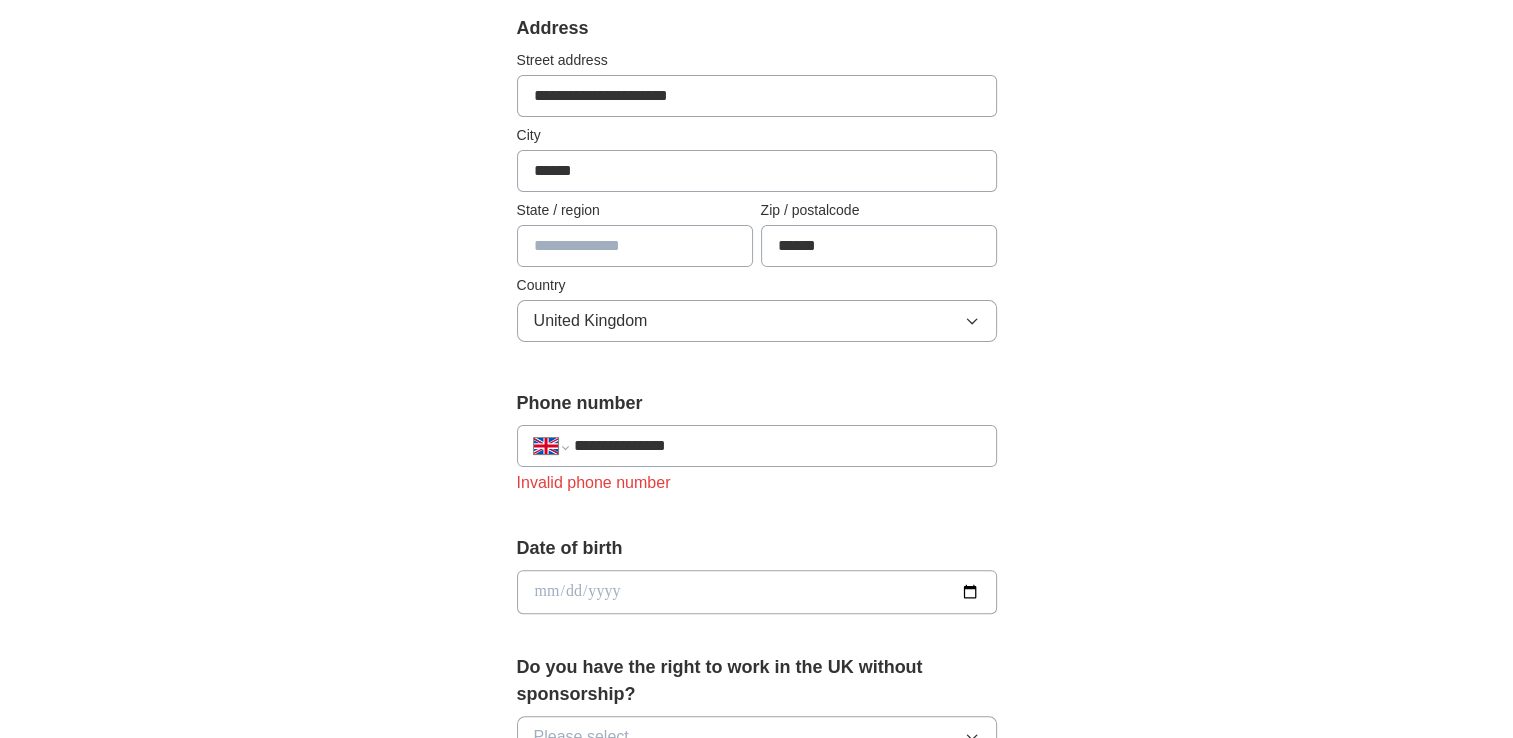 type on "**********" 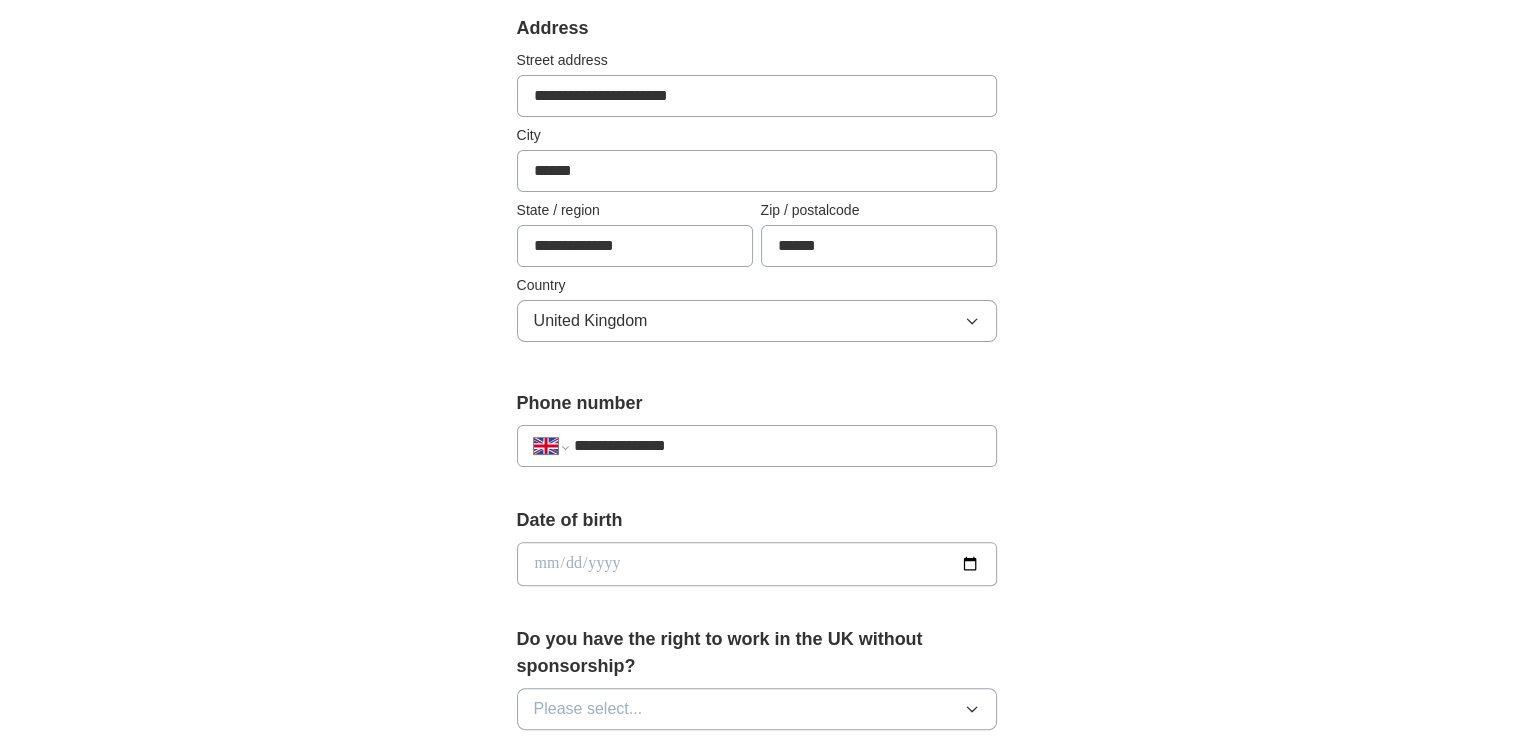 click at bounding box center [757, 564] 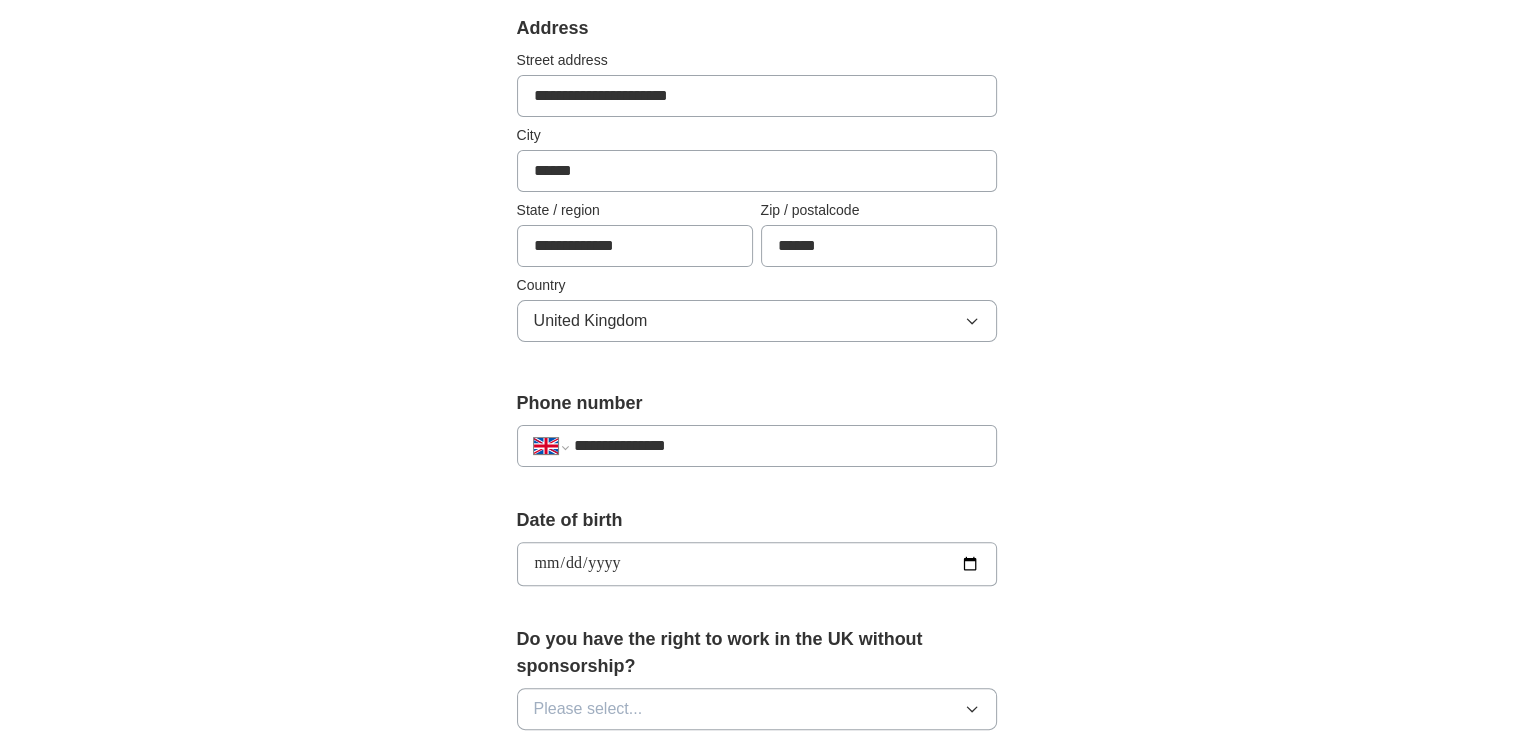 type on "**********" 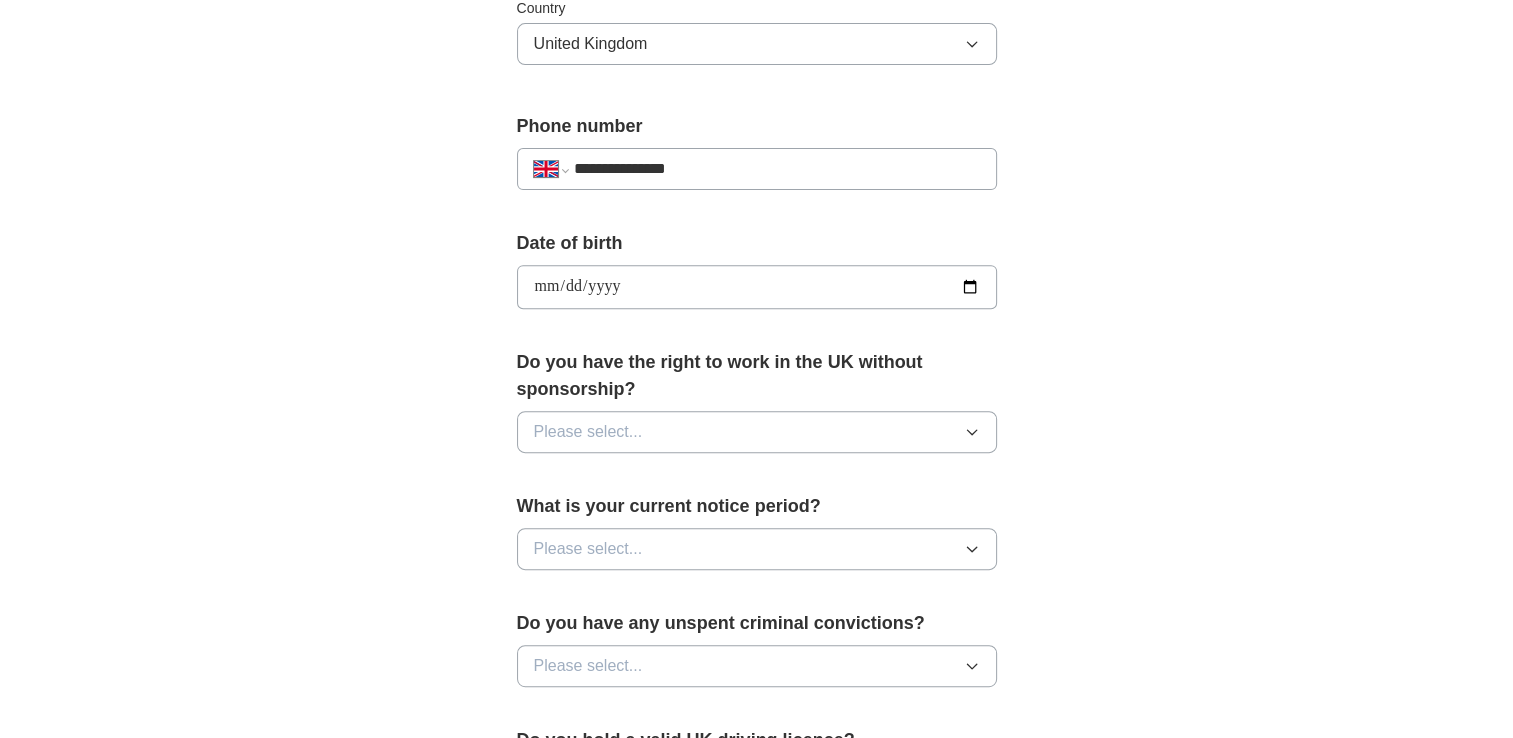 scroll, scrollTop: 698, scrollLeft: 0, axis: vertical 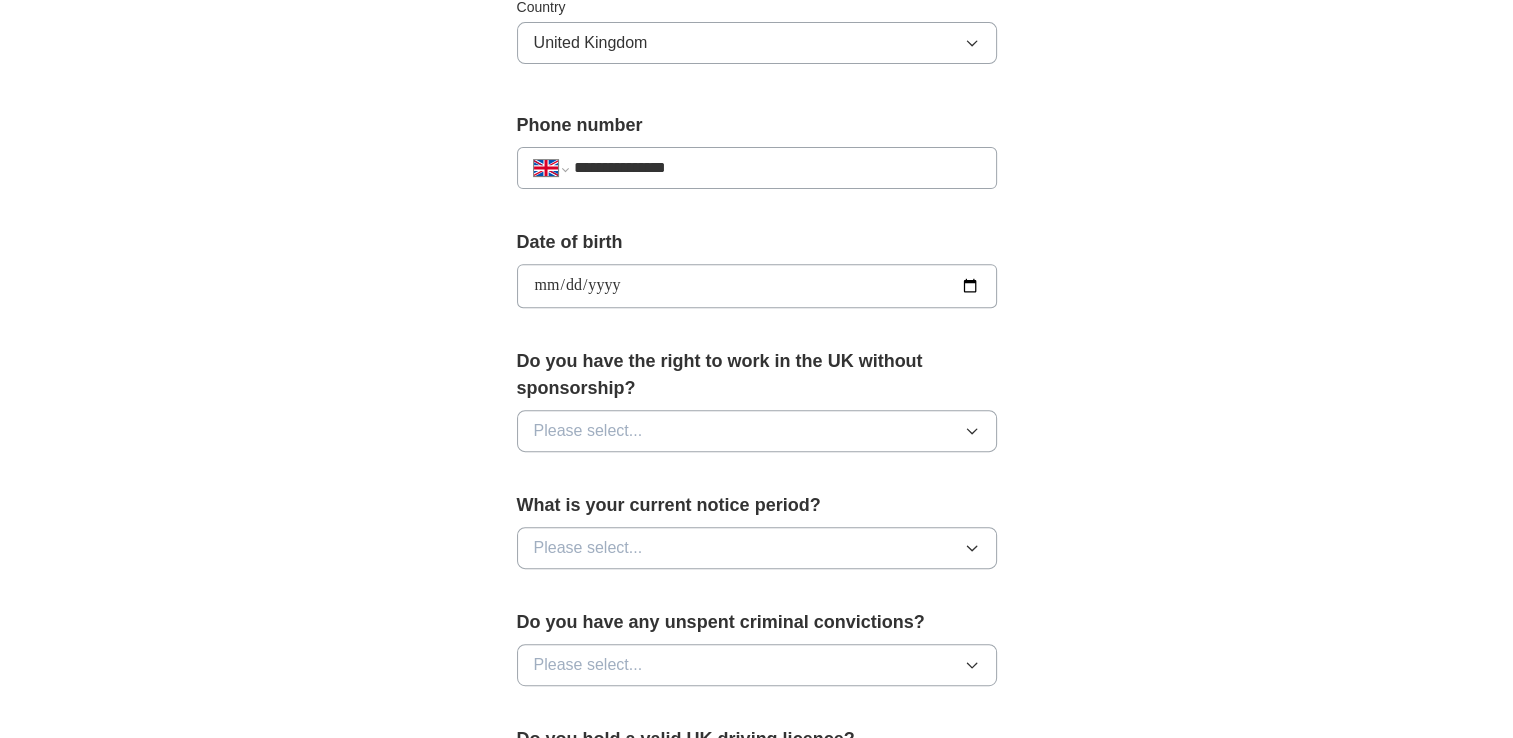 click on "Please select..." at bounding box center [588, 431] 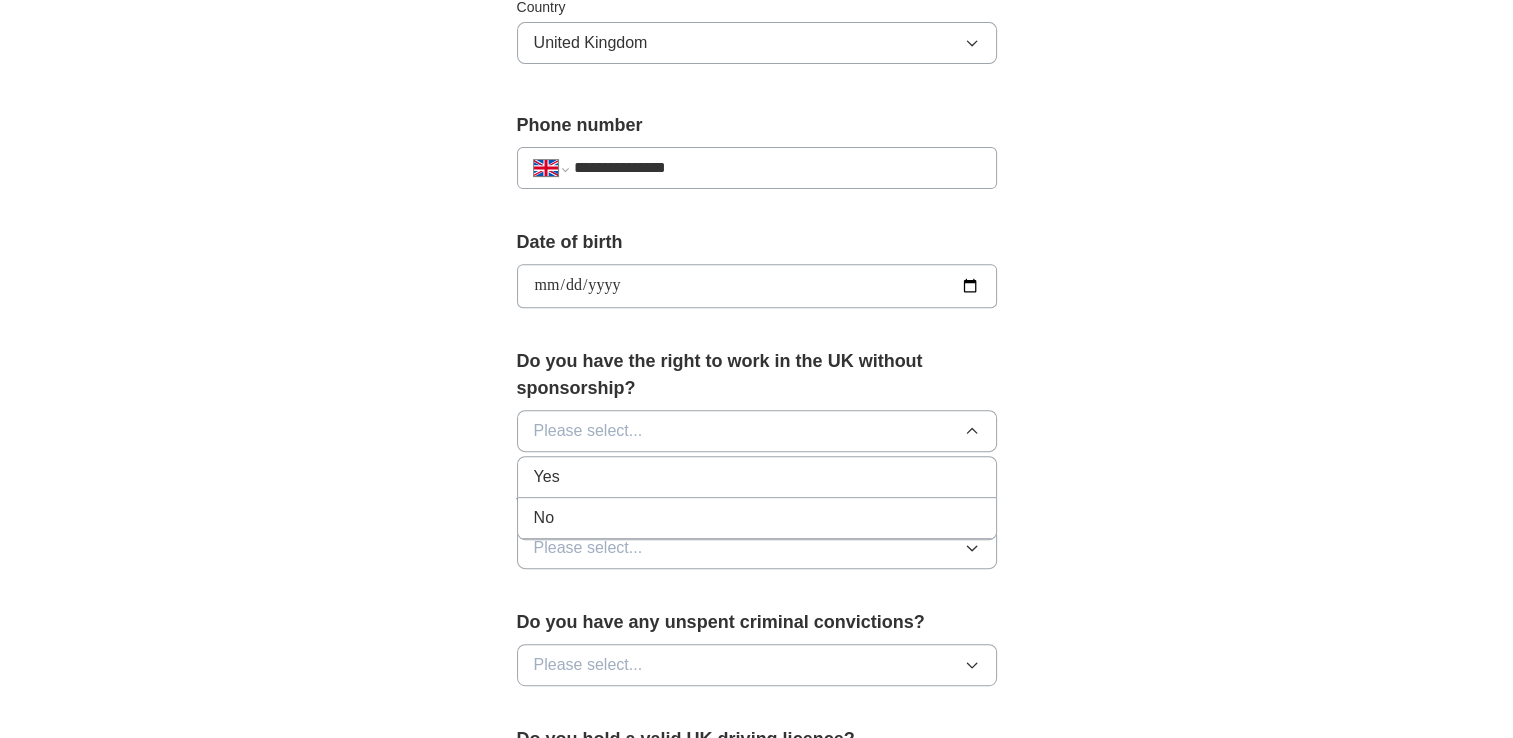 click on "Yes" at bounding box center (547, 477) 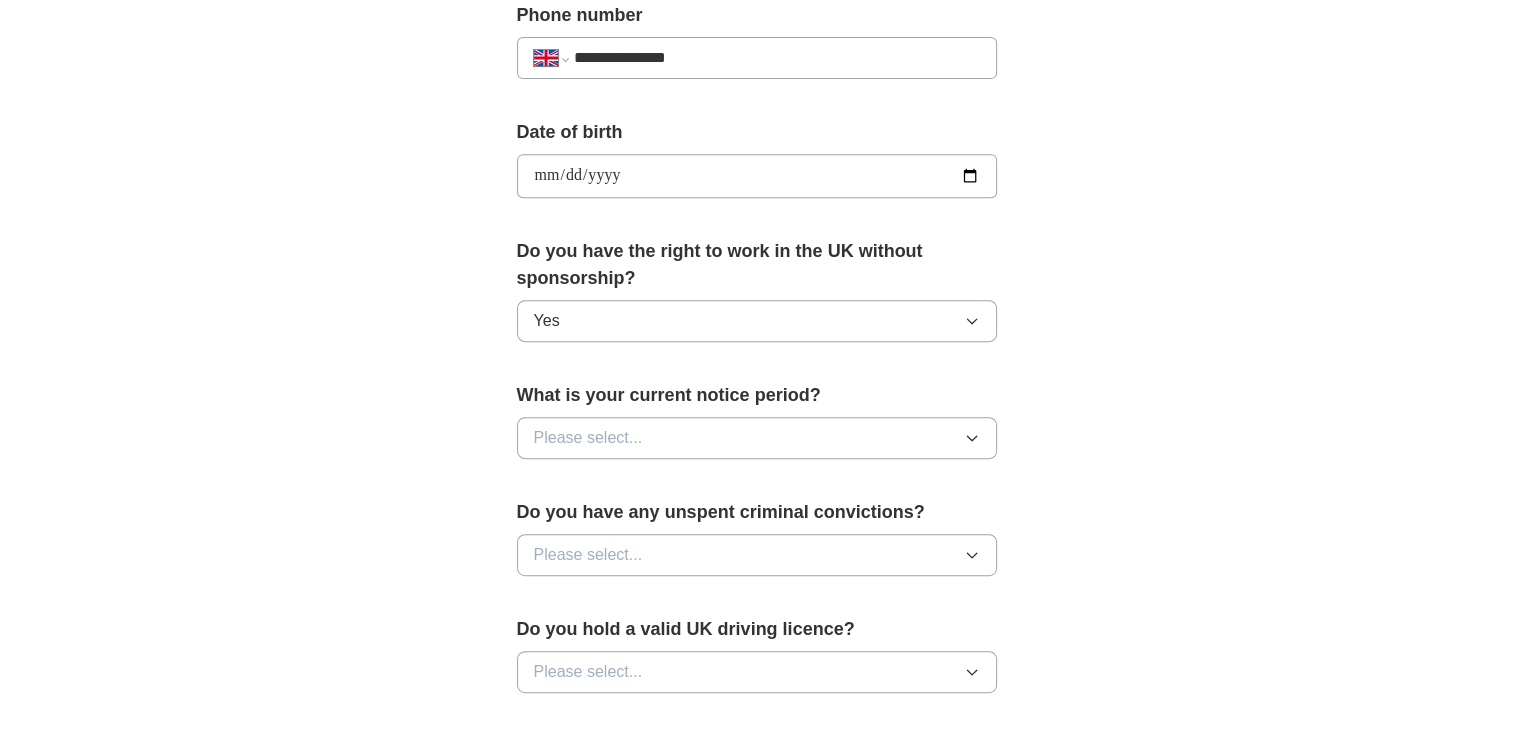 scroll, scrollTop: 826, scrollLeft: 0, axis: vertical 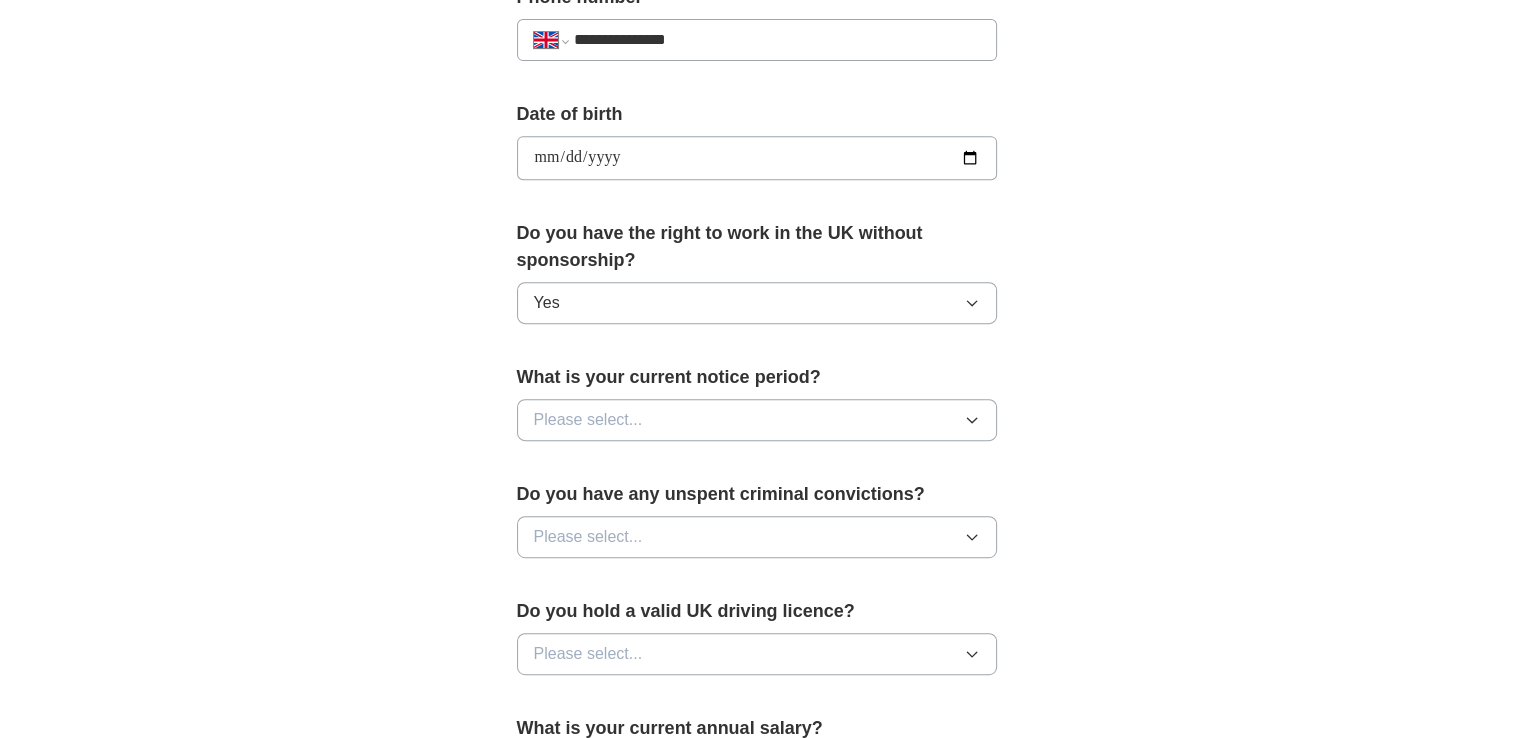 click on "Please select..." at bounding box center (588, 420) 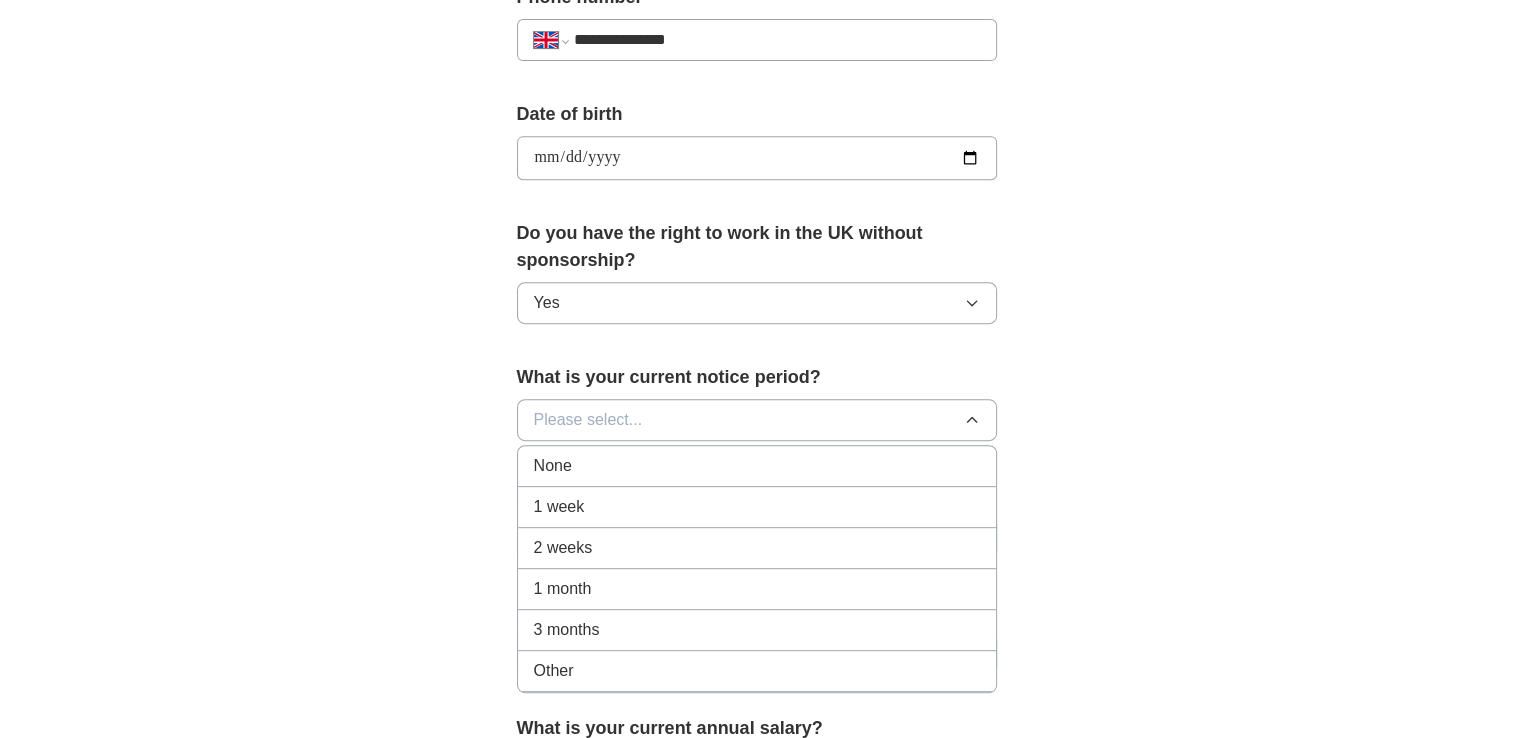 click on "2 weeks" at bounding box center [563, 548] 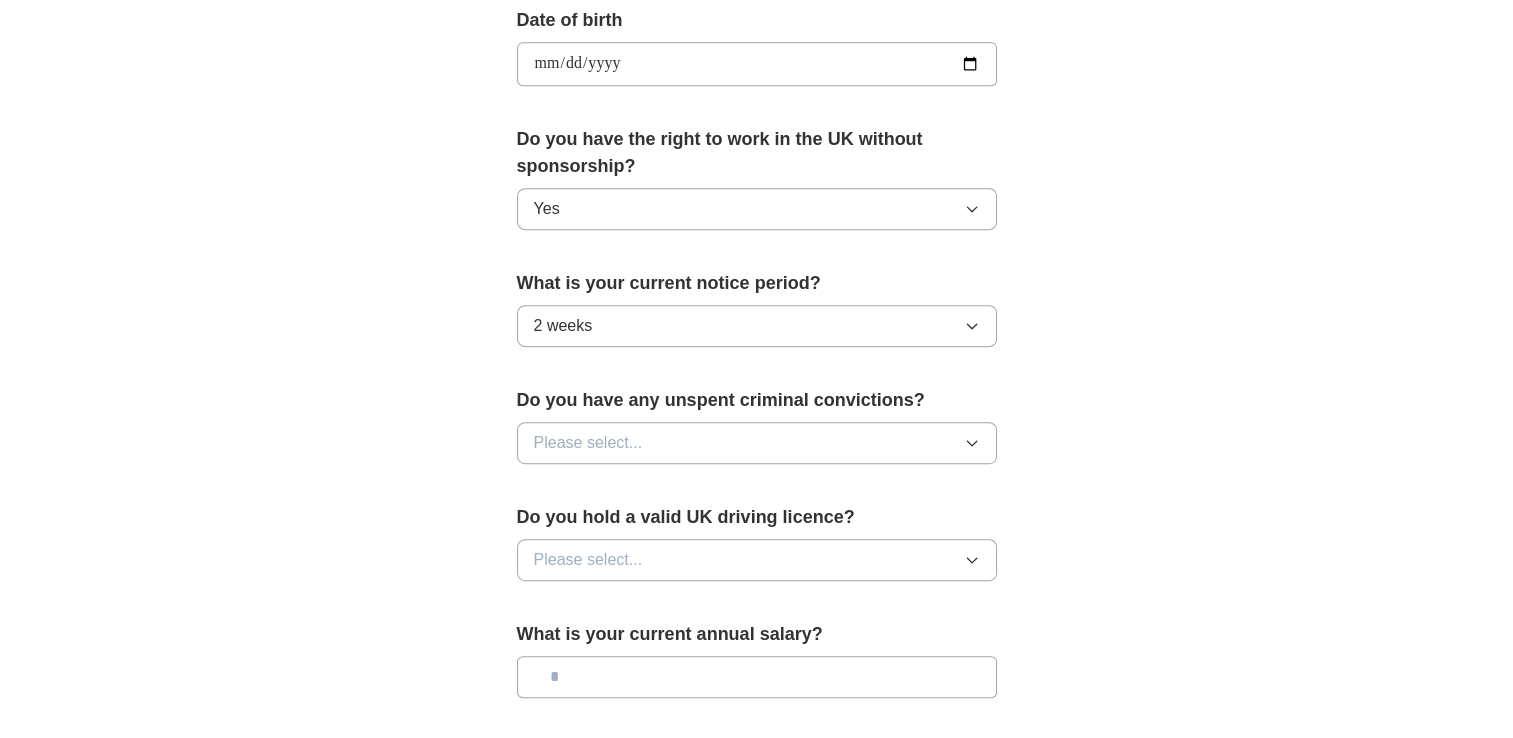 scroll, scrollTop: 920, scrollLeft: 0, axis: vertical 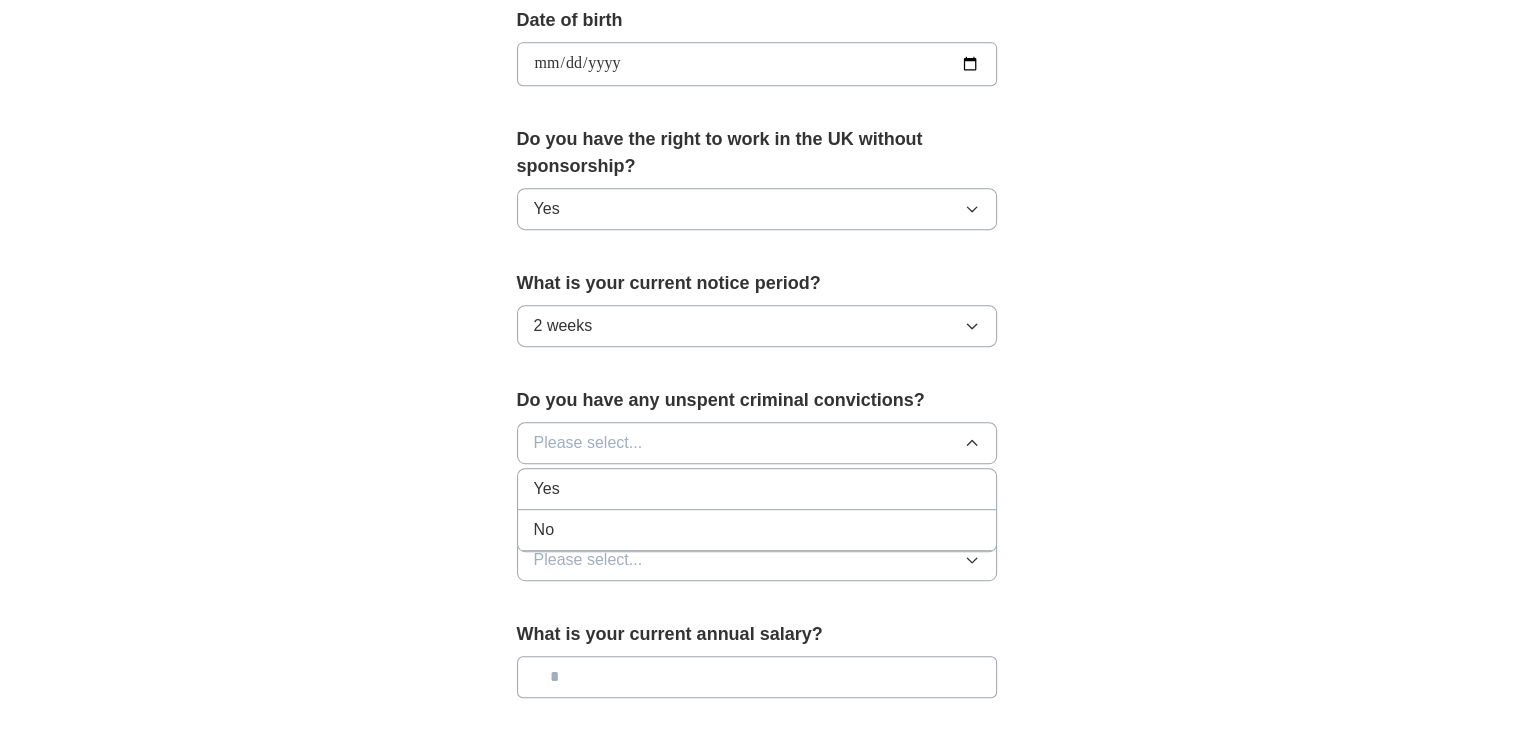 click on "No" at bounding box center (544, 530) 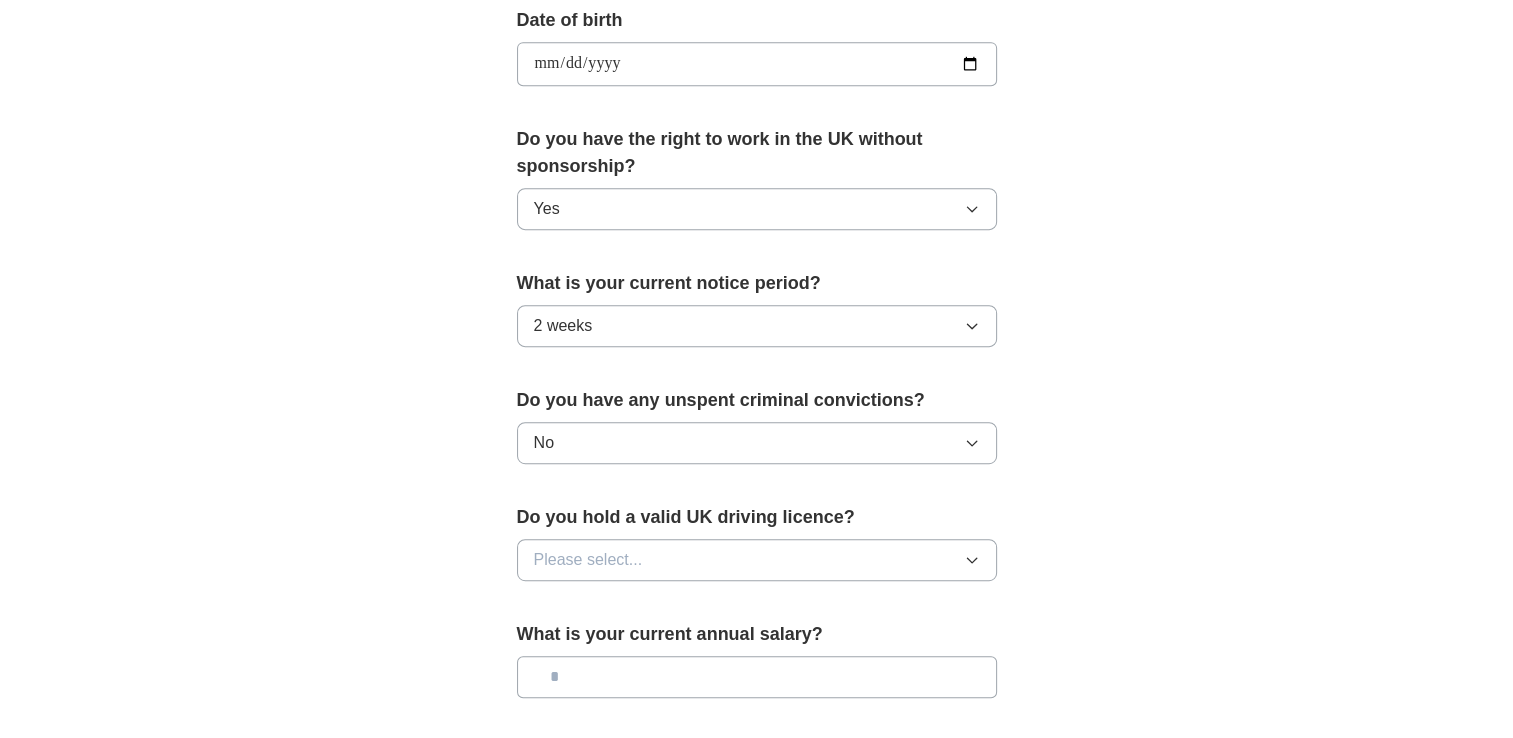 click on "Please select..." at bounding box center [588, 560] 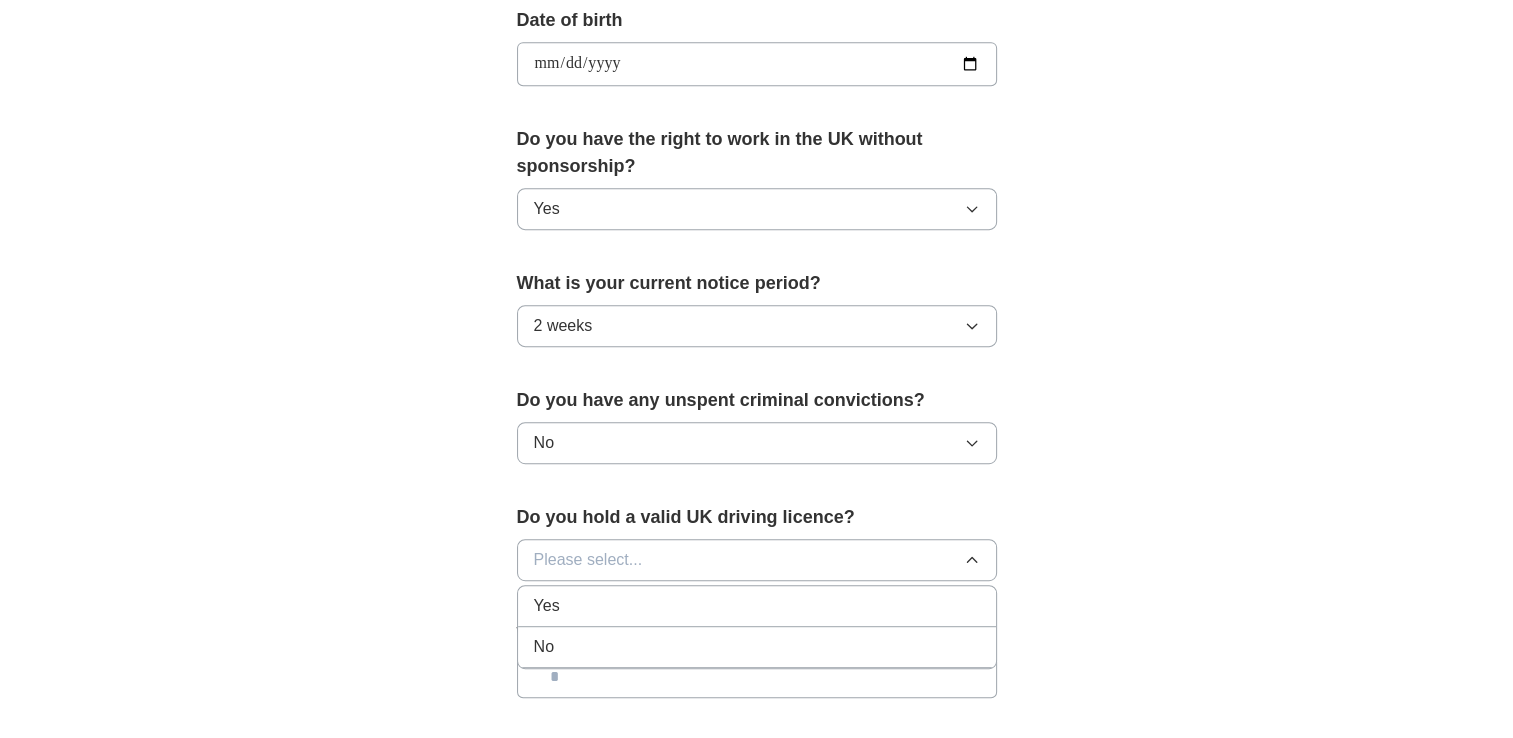 click on "No" at bounding box center [757, 647] 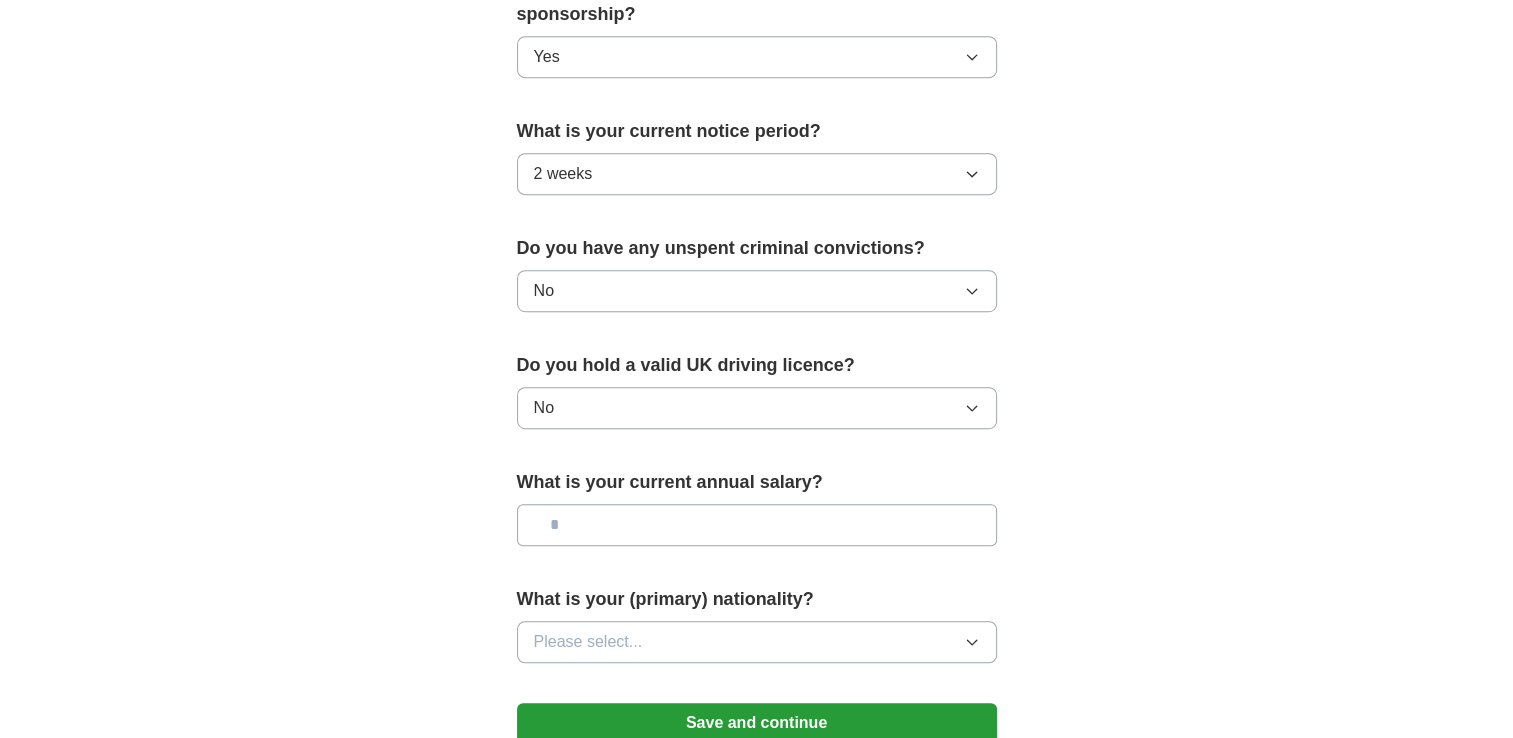scroll, scrollTop: 1073, scrollLeft: 0, axis: vertical 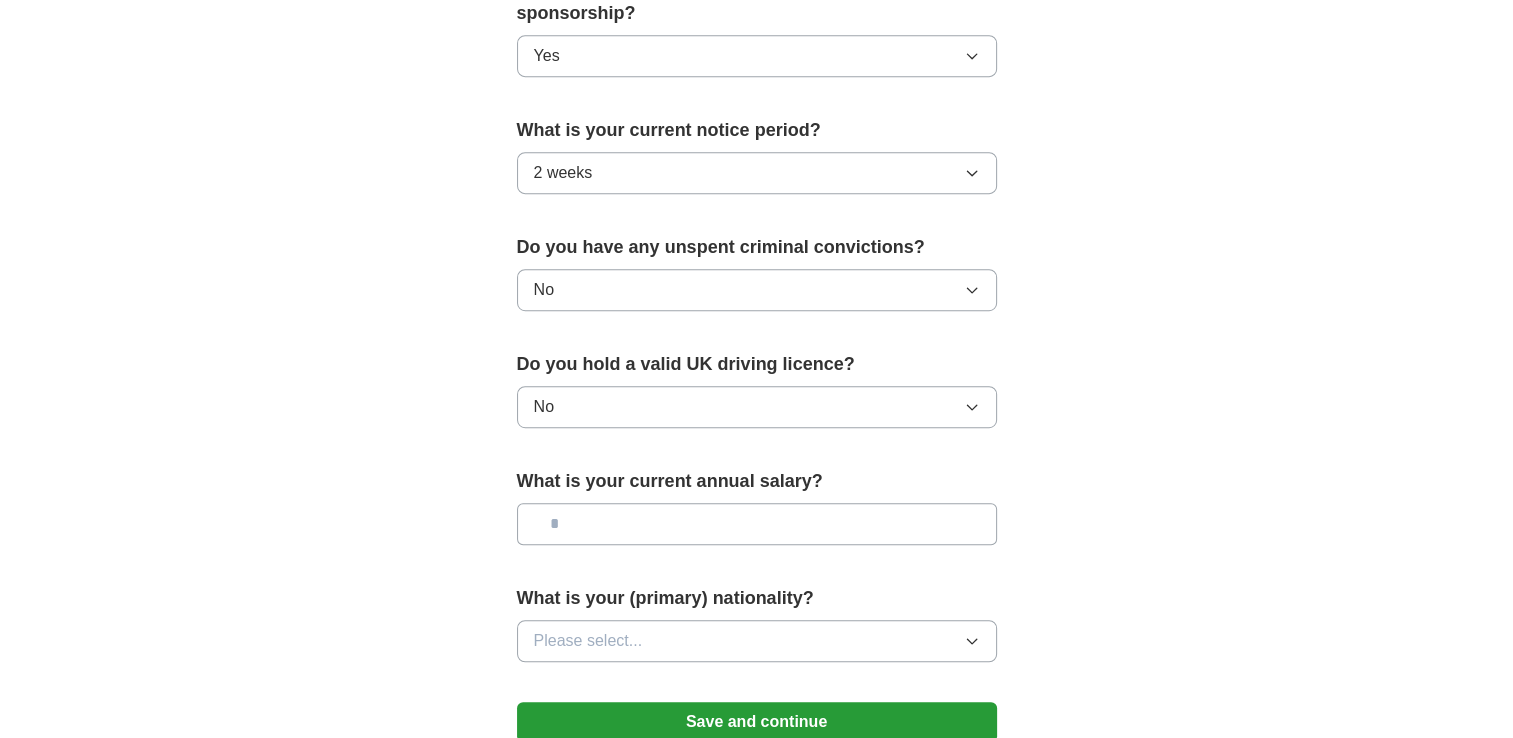 click at bounding box center (757, 524) 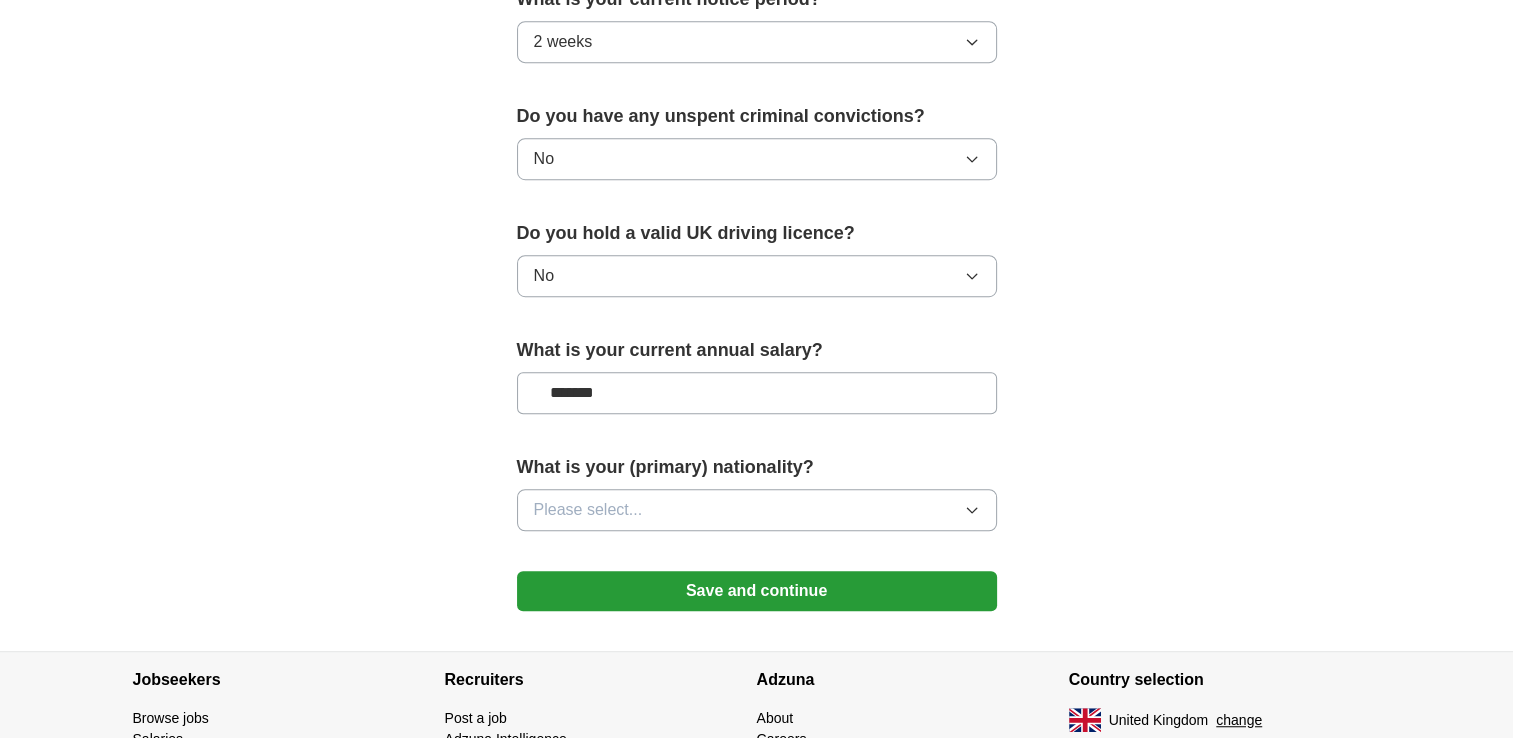 scroll, scrollTop: 1204, scrollLeft: 0, axis: vertical 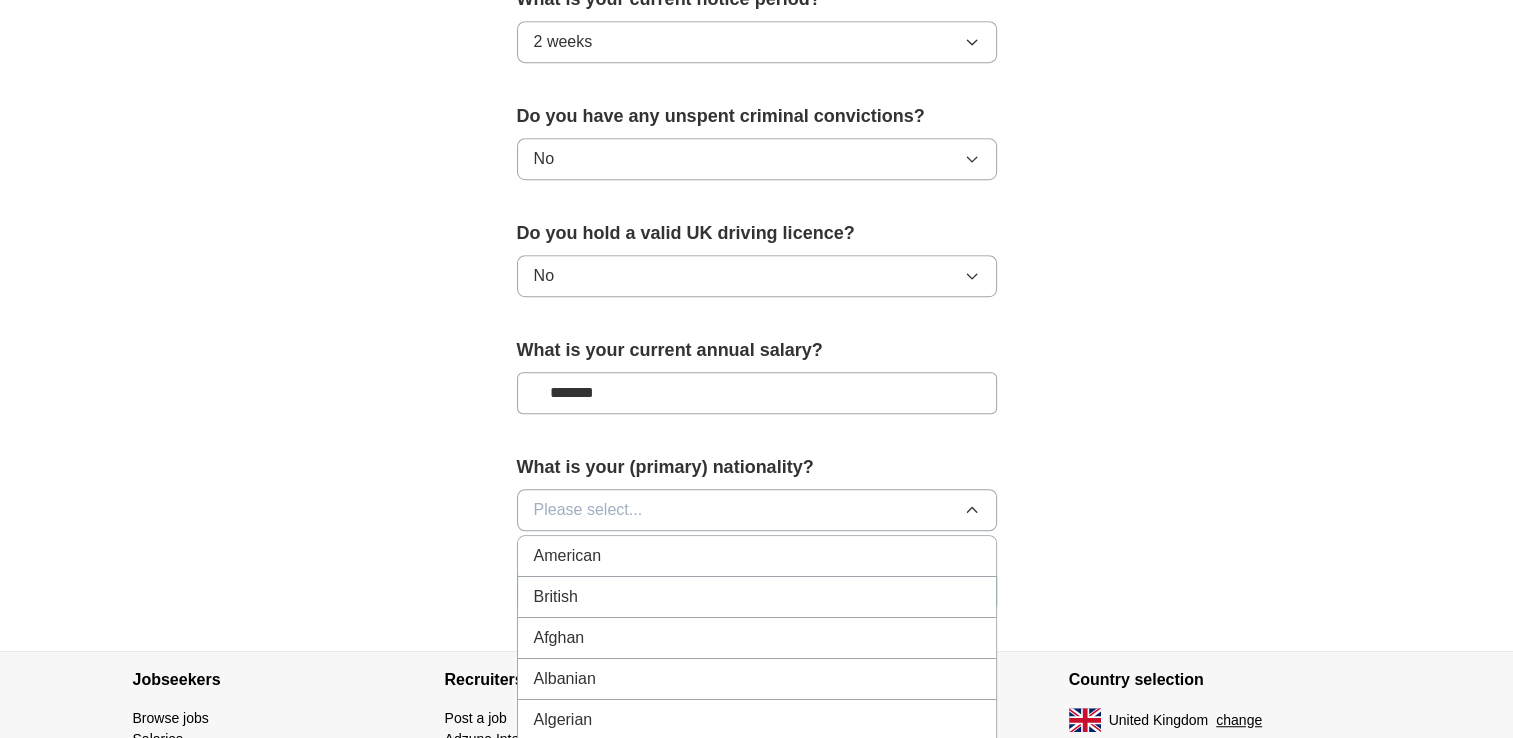 click on "Please select..." at bounding box center (757, 510) 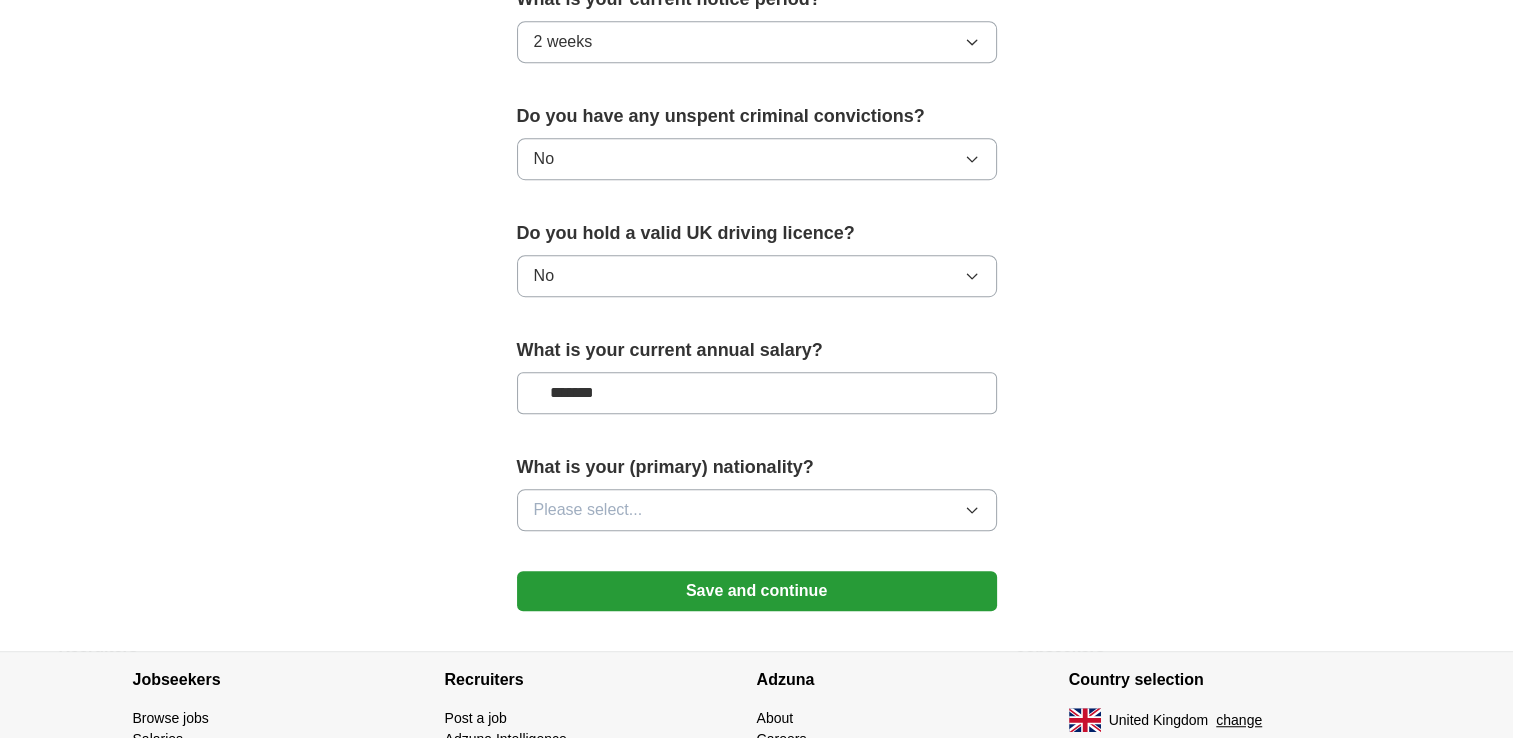 type 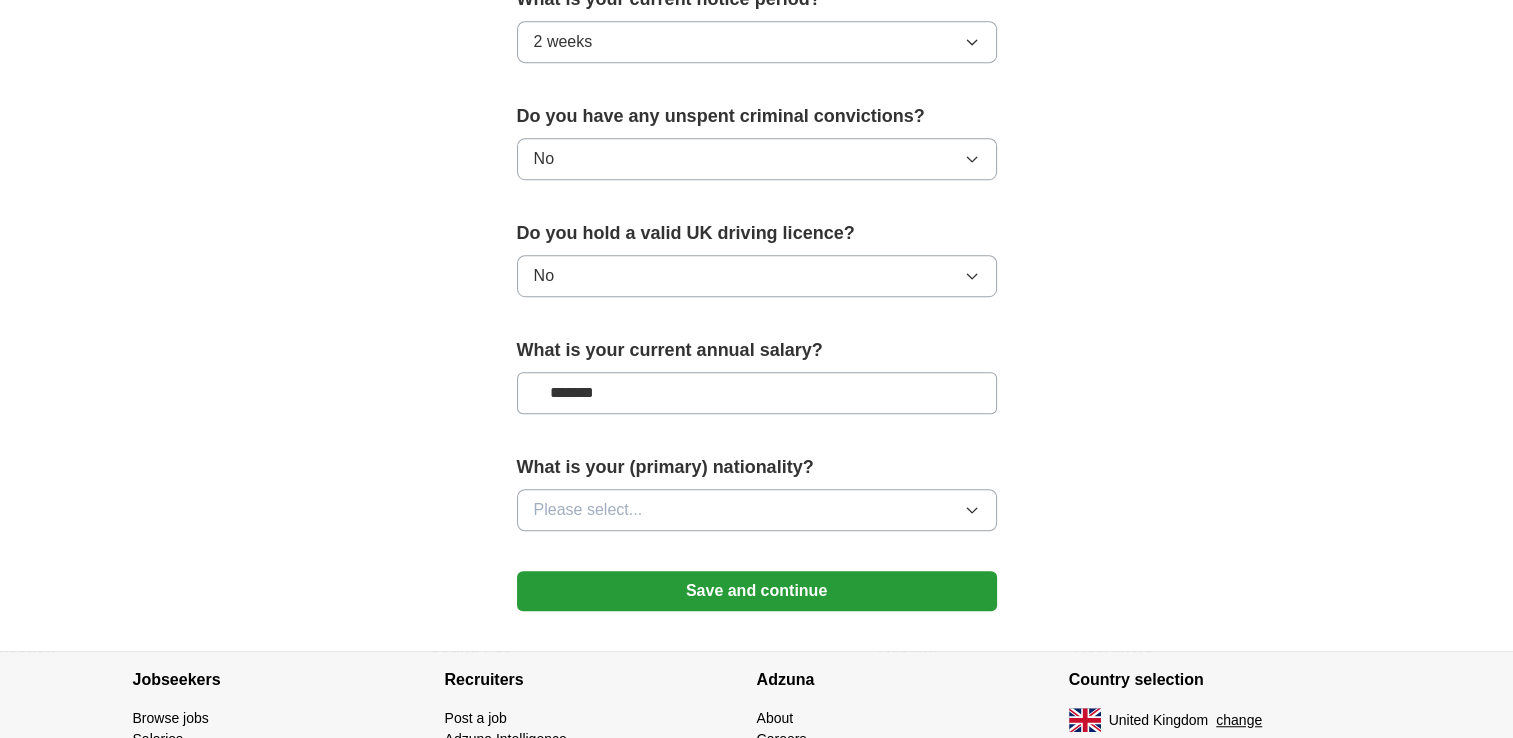 click on "Please select..." at bounding box center [588, 510] 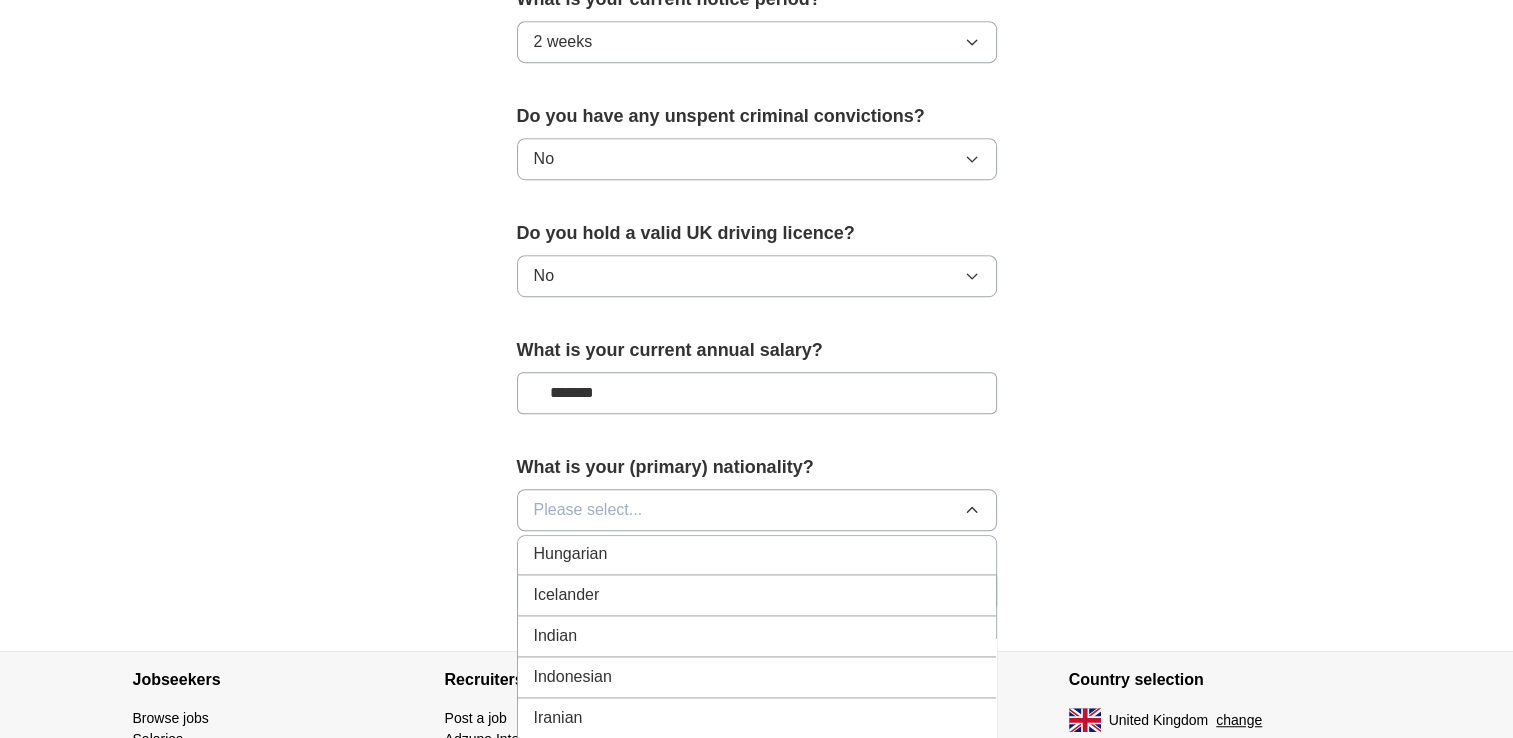 scroll, scrollTop: 3204, scrollLeft: 0, axis: vertical 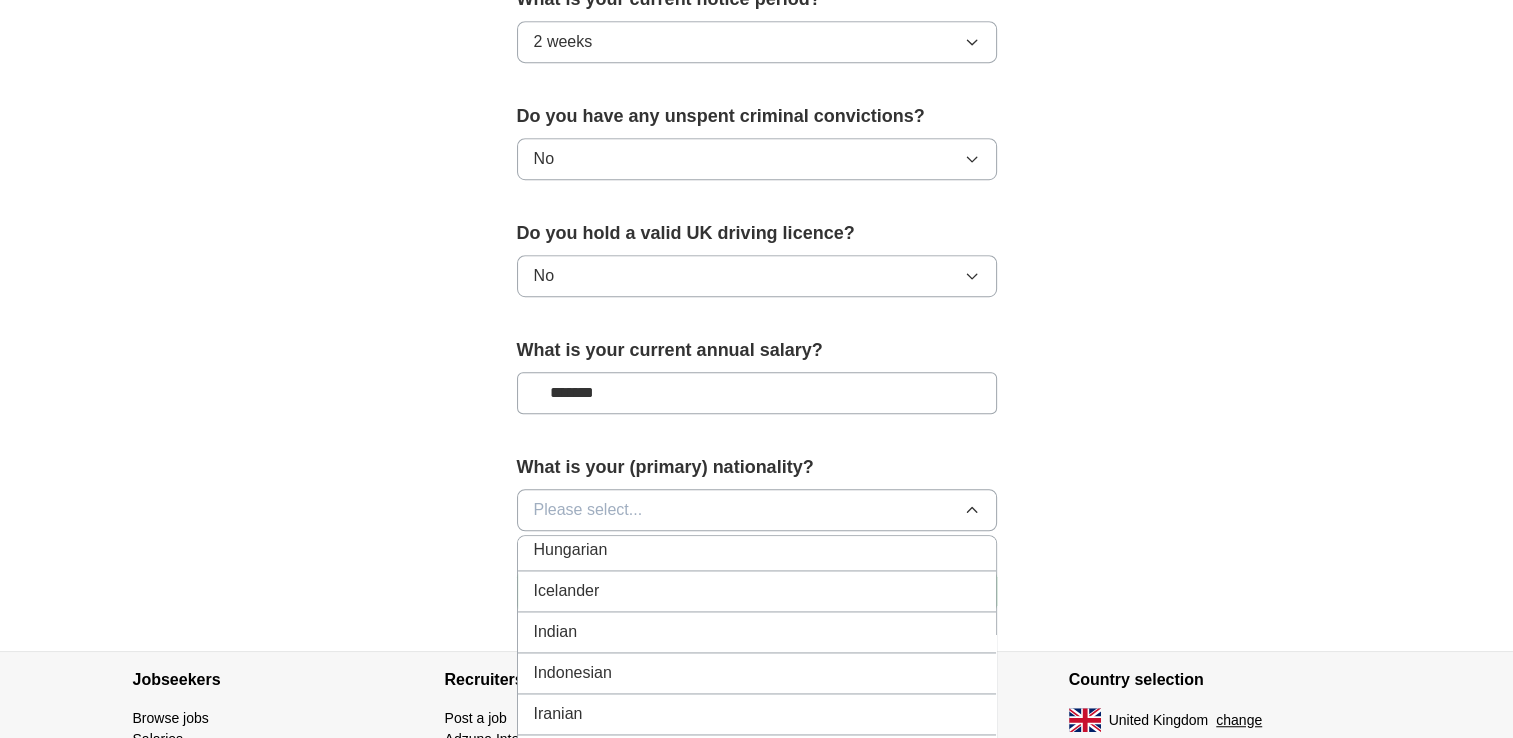 click on "Indian" at bounding box center [757, 632] 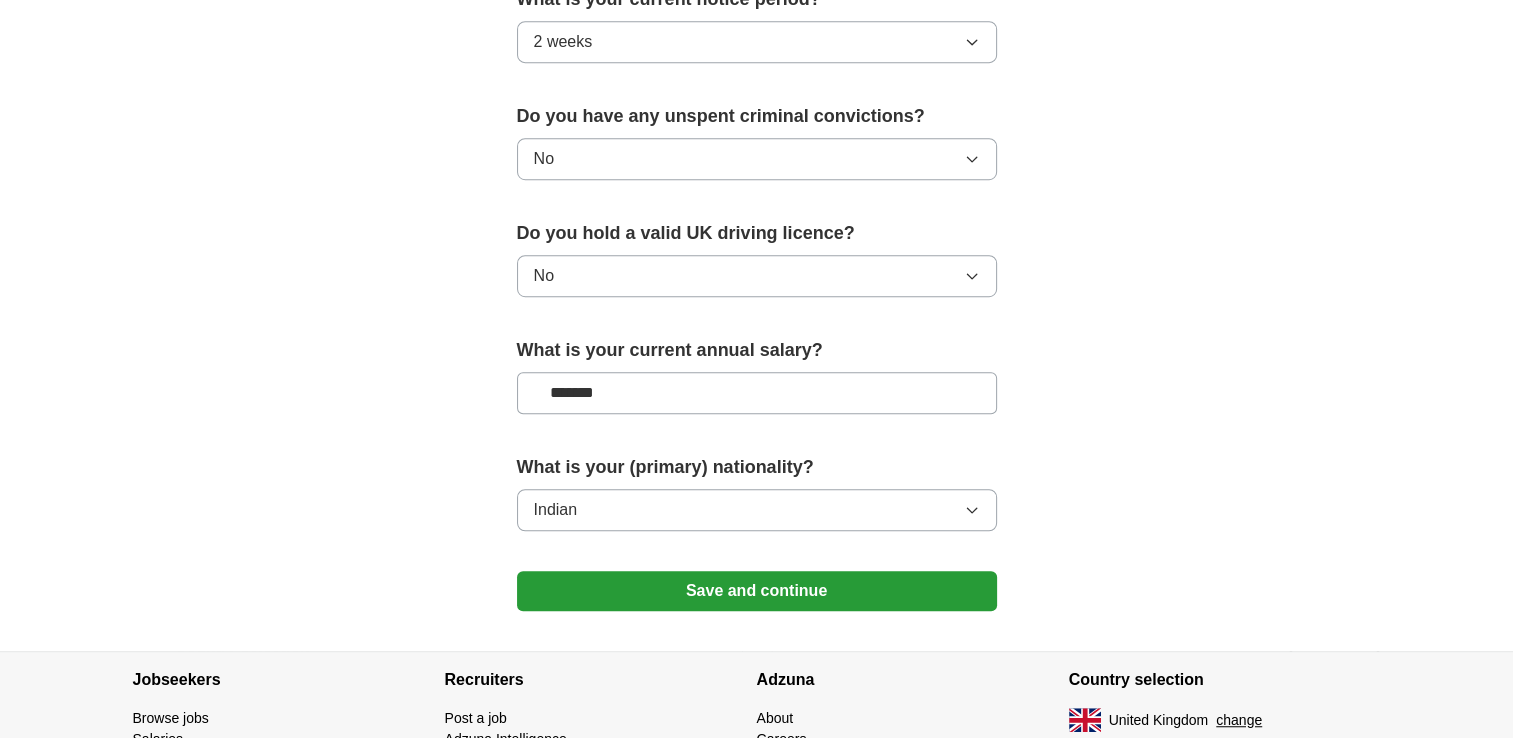 click on "Save and continue" at bounding box center (757, 591) 